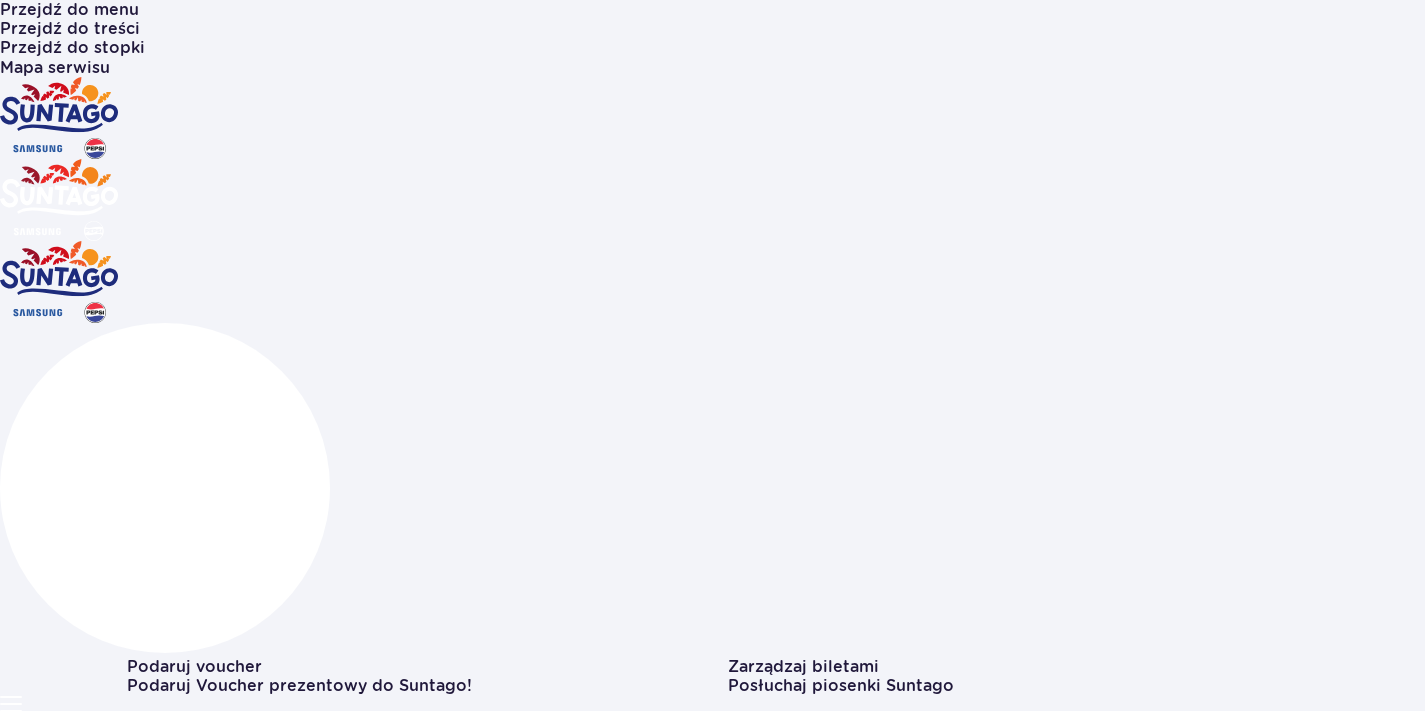 scroll, scrollTop: 0, scrollLeft: 0, axis: both 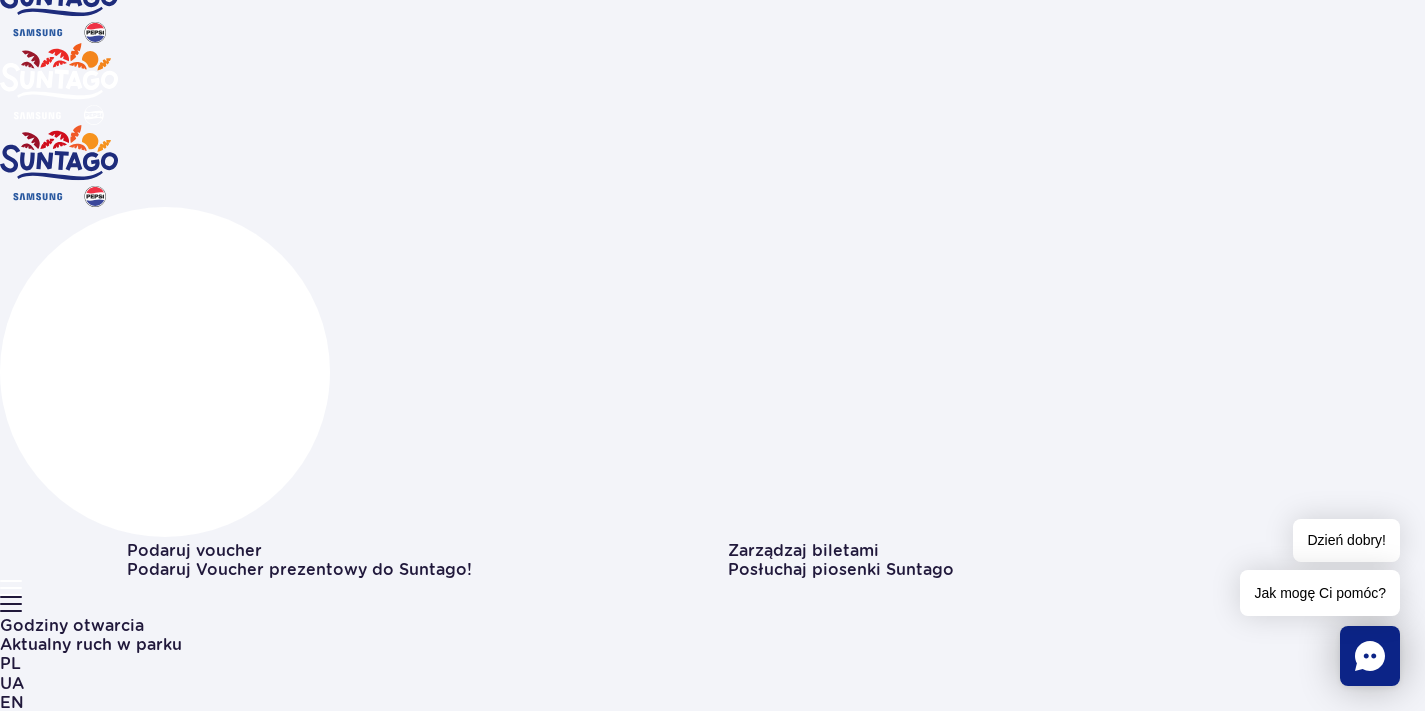 click on "Date from" at bounding box center [215, 11930] 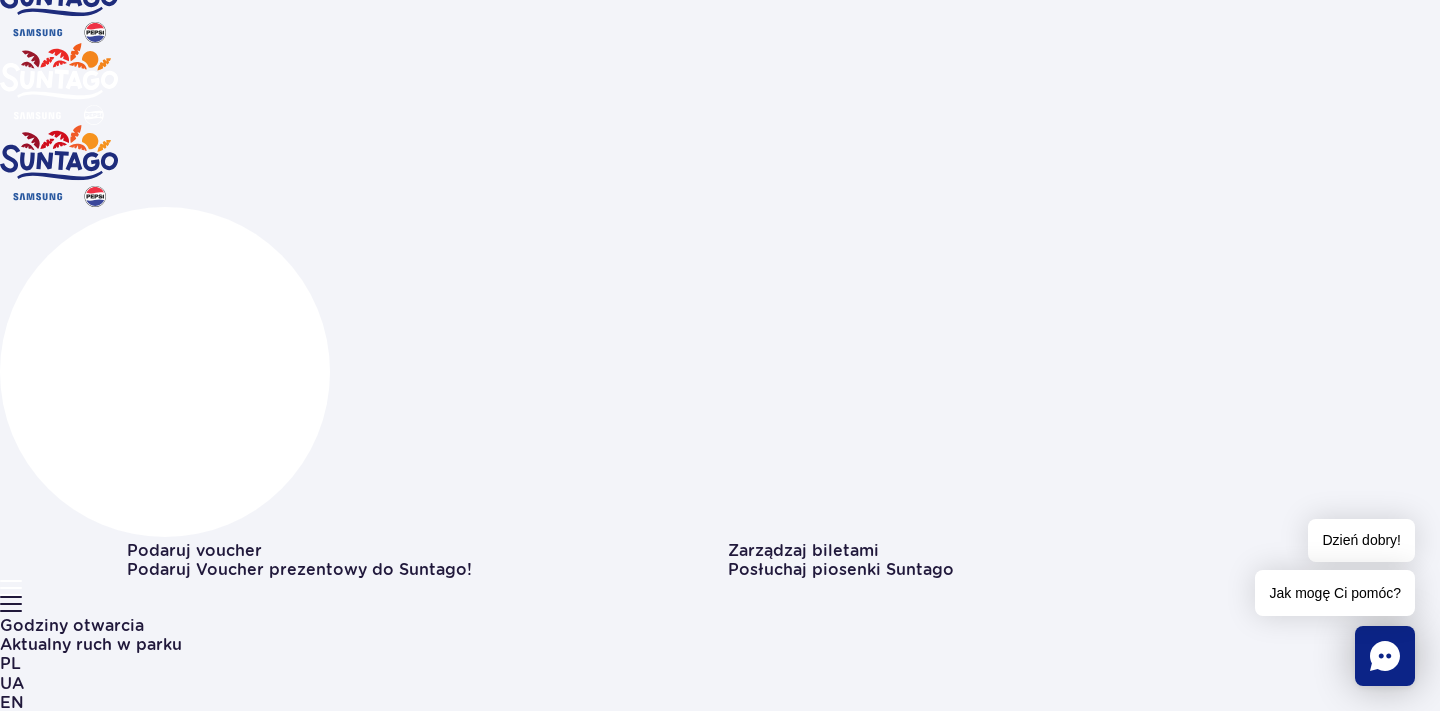 click at bounding box center [748, 29283] 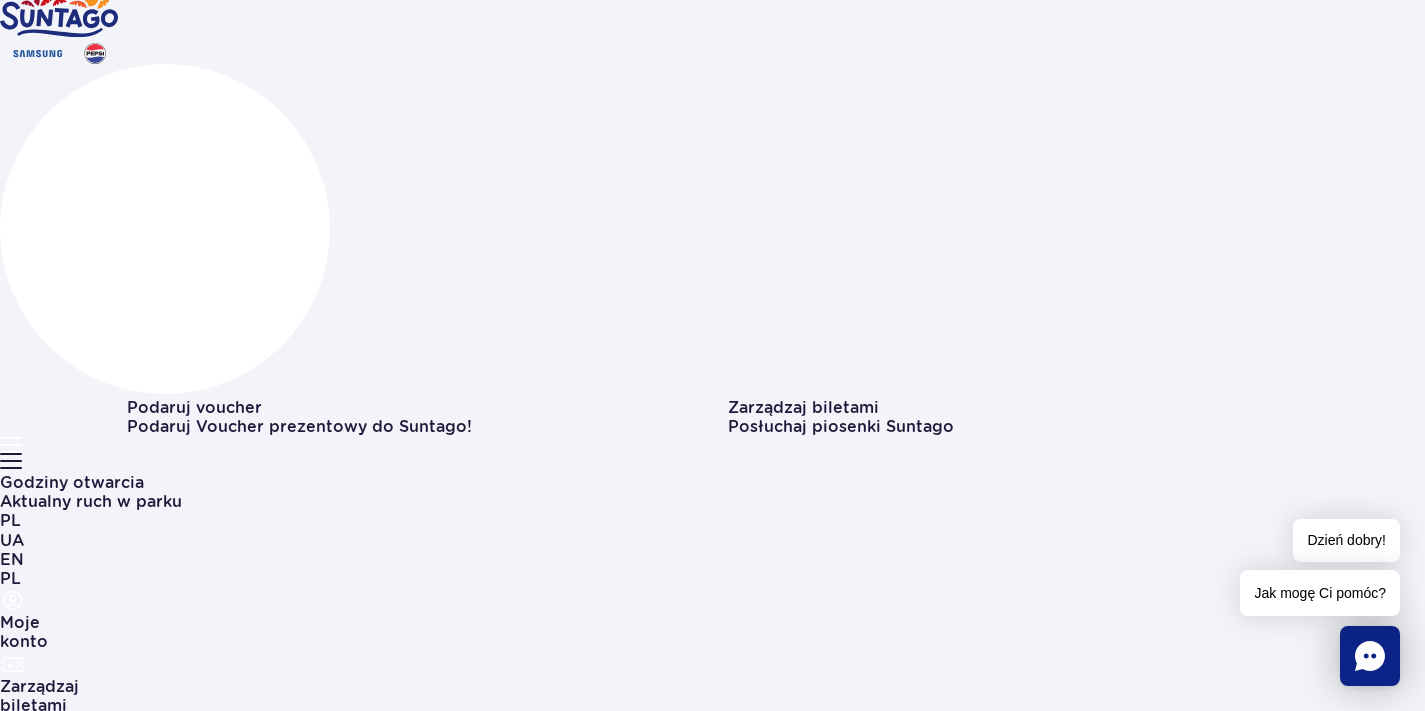 scroll, scrollTop: 367, scrollLeft: 0, axis: vertical 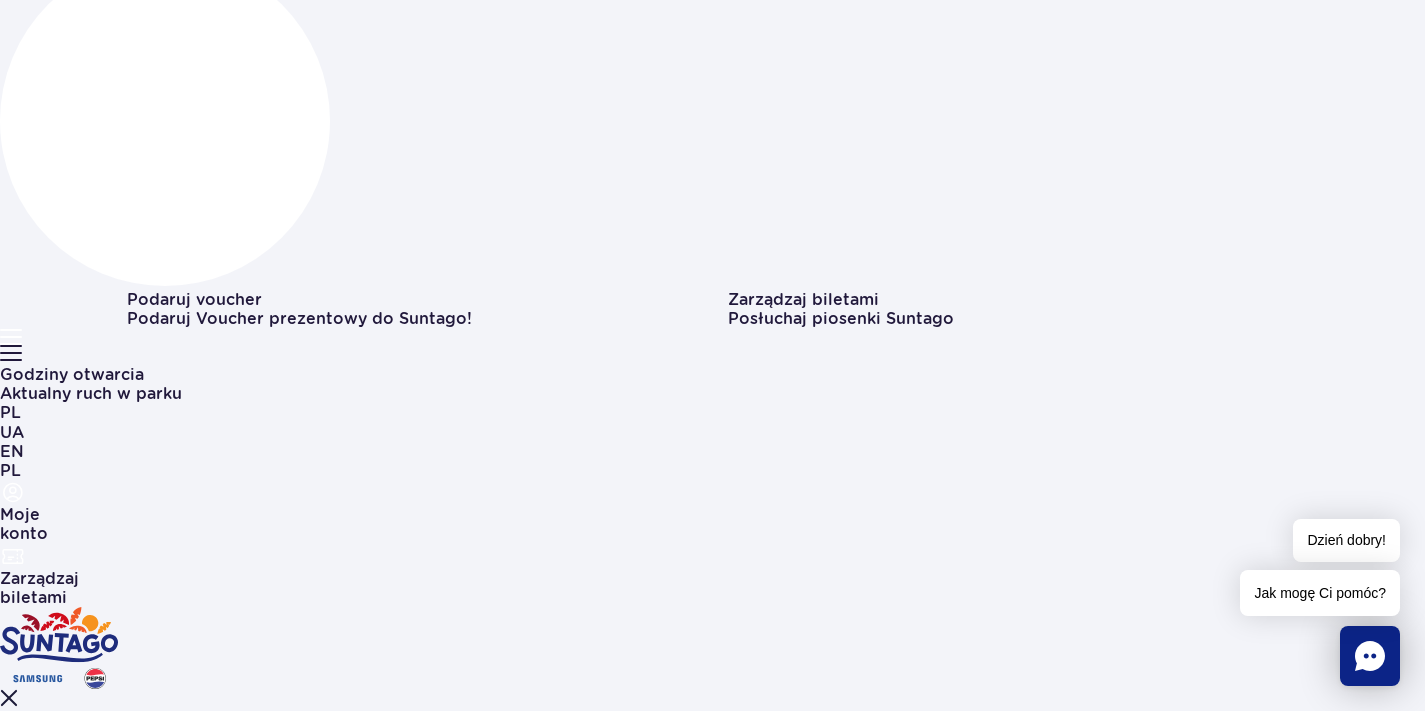 click at bounding box center (304, 11726) 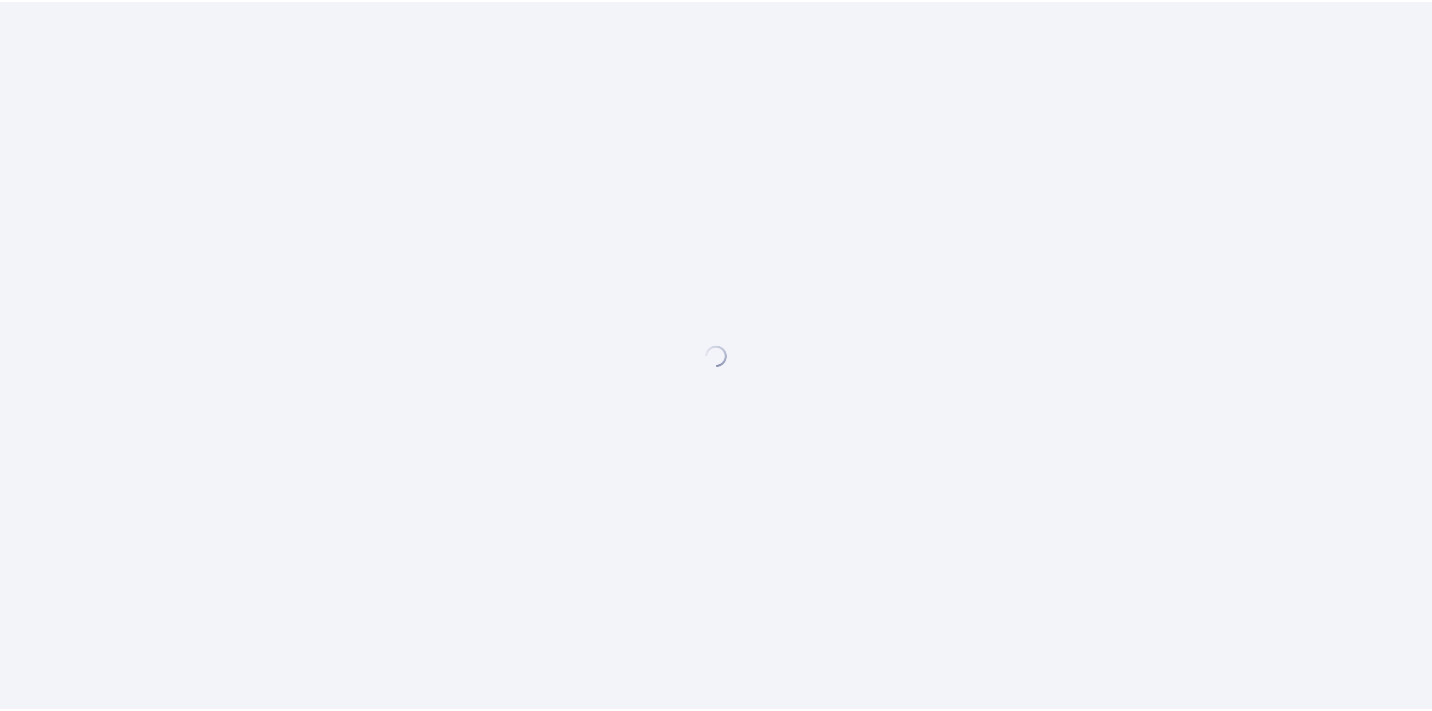 scroll, scrollTop: 0, scrollLeft: 0, axis: both 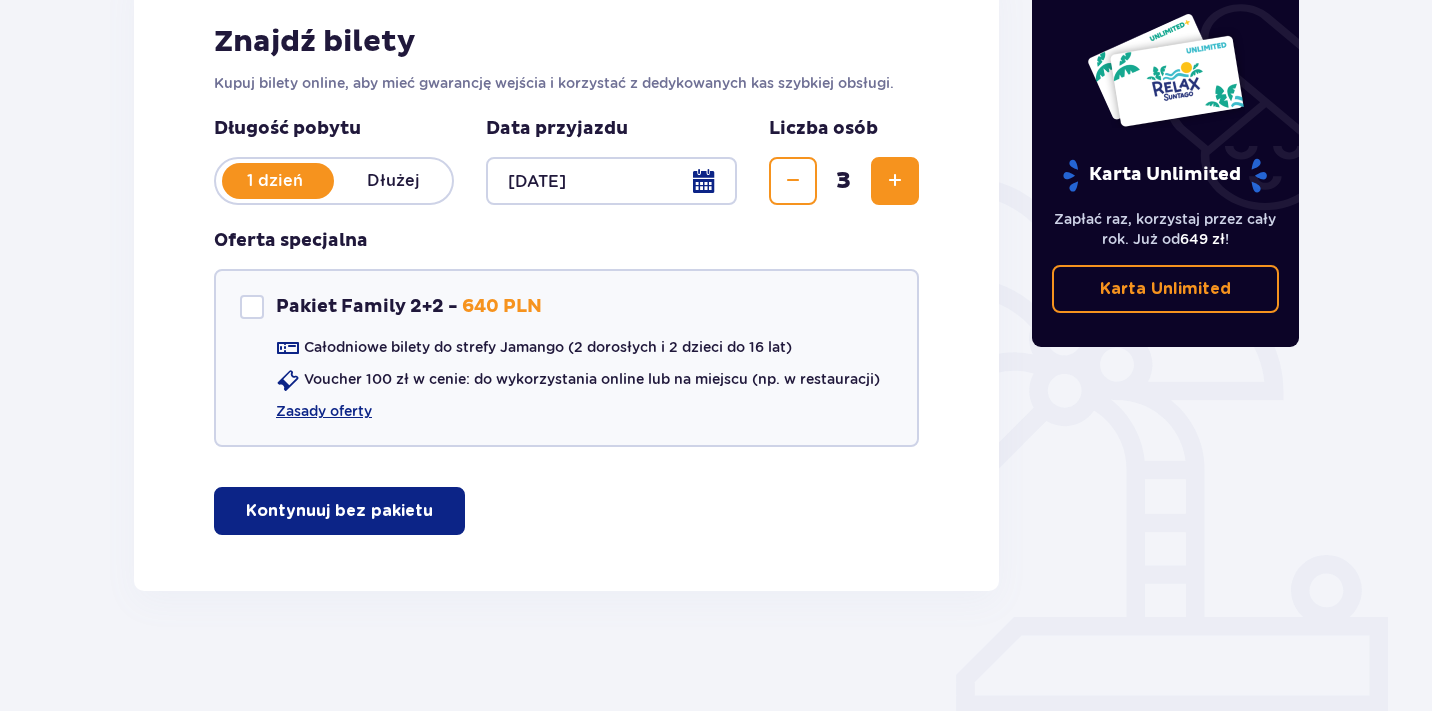 click on "Kontynuuj bez pakietu" at bounding box center (339, 511) 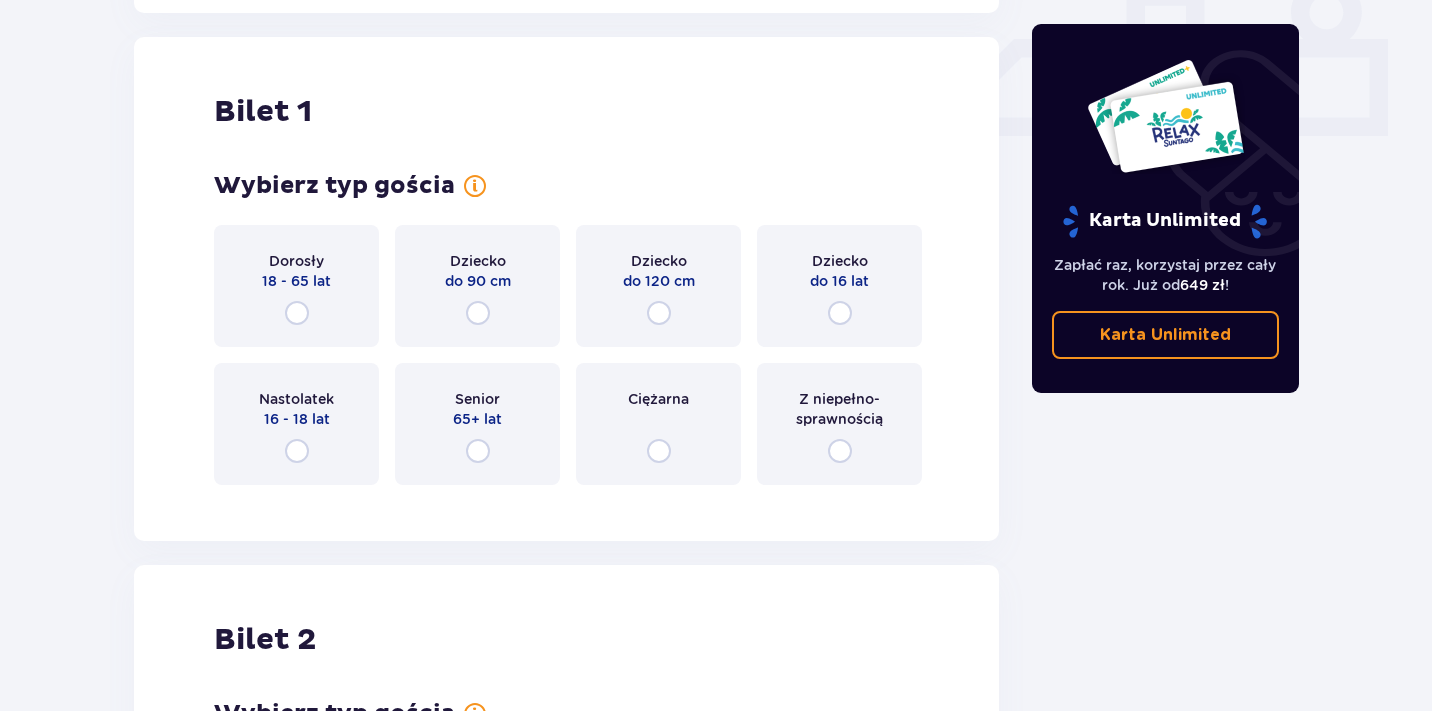 scroll, scrollTop: 910, scrollLeft: 0, axis: vertical 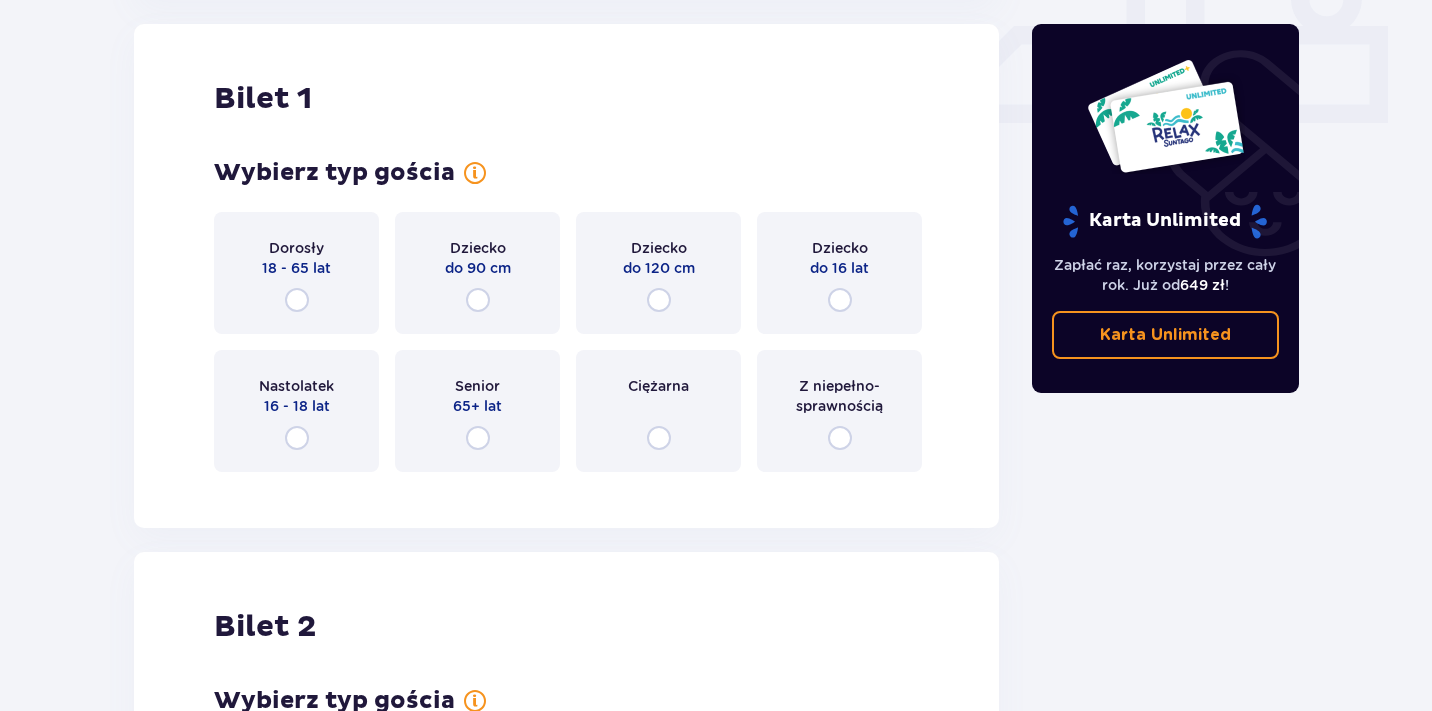 click on "Dorosły 18 - 65 lat" at bounding box center [296, 273] 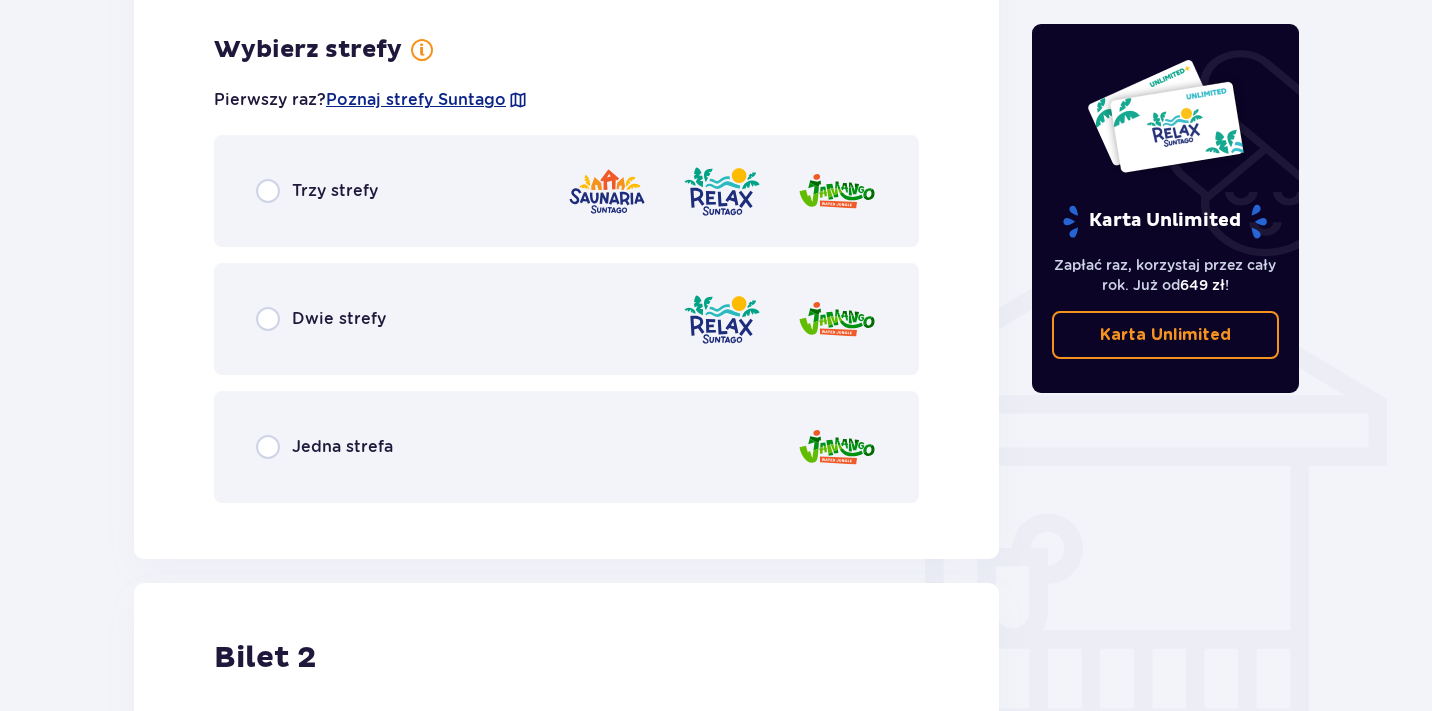 scroll, scrollTop: 1398, scrollLeft: 0, axis: vertical 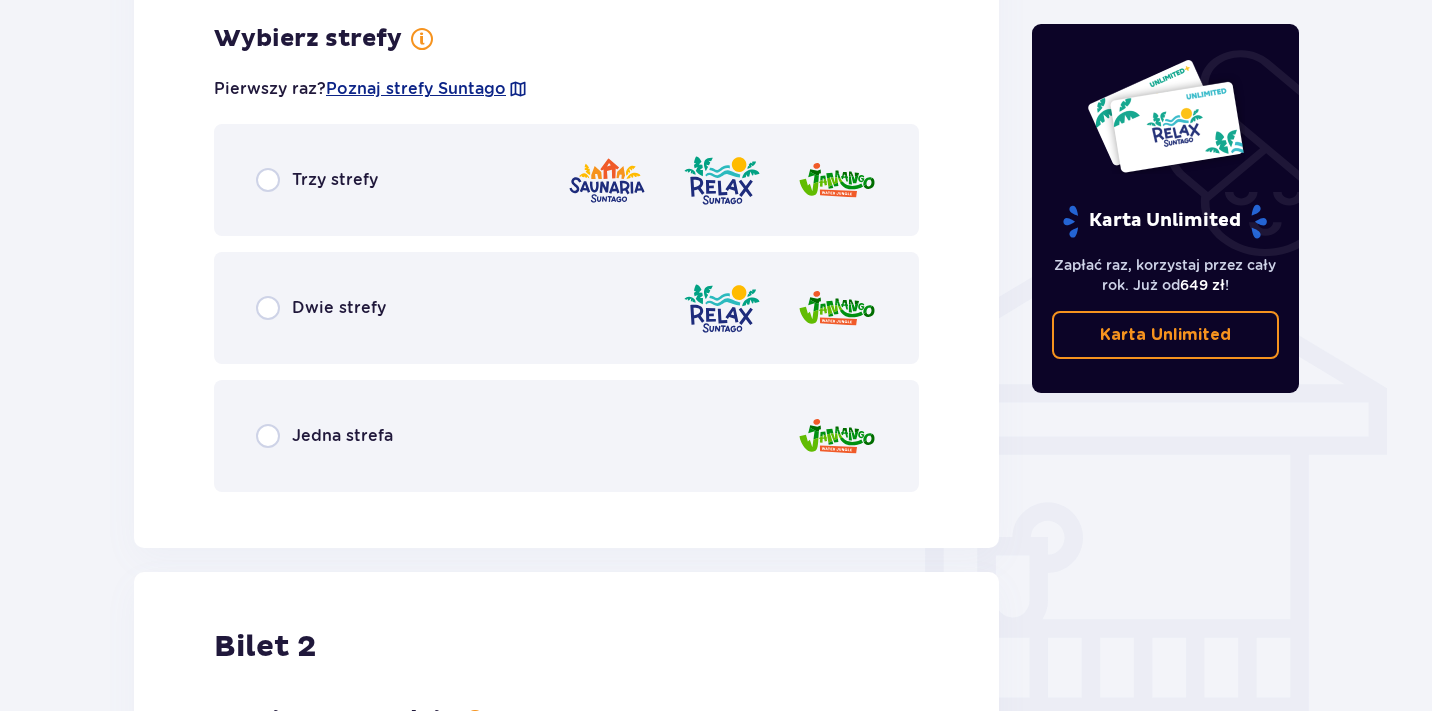 click on "Dwie strefy" at bounding box center [339, 308] 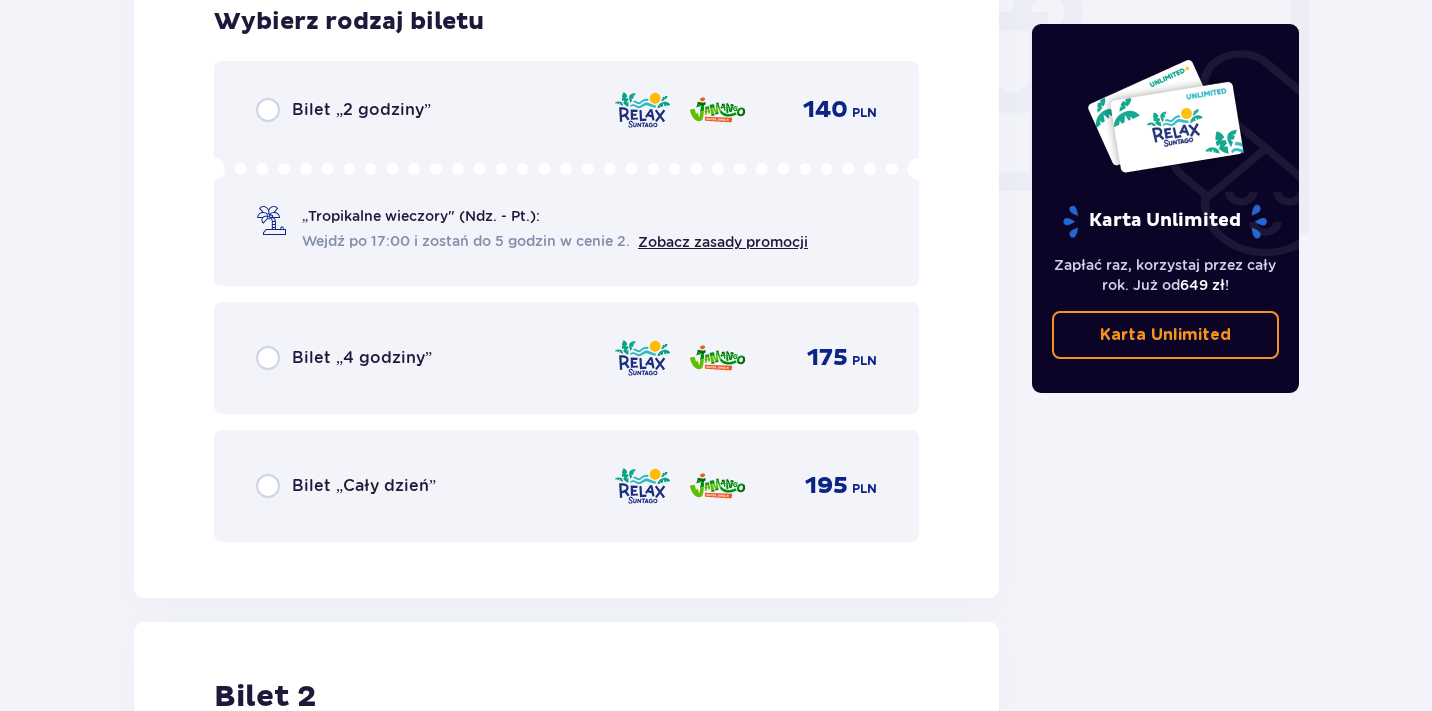 scroll, scrollTop: 1920, scrollLeft: 0, axis: vertical 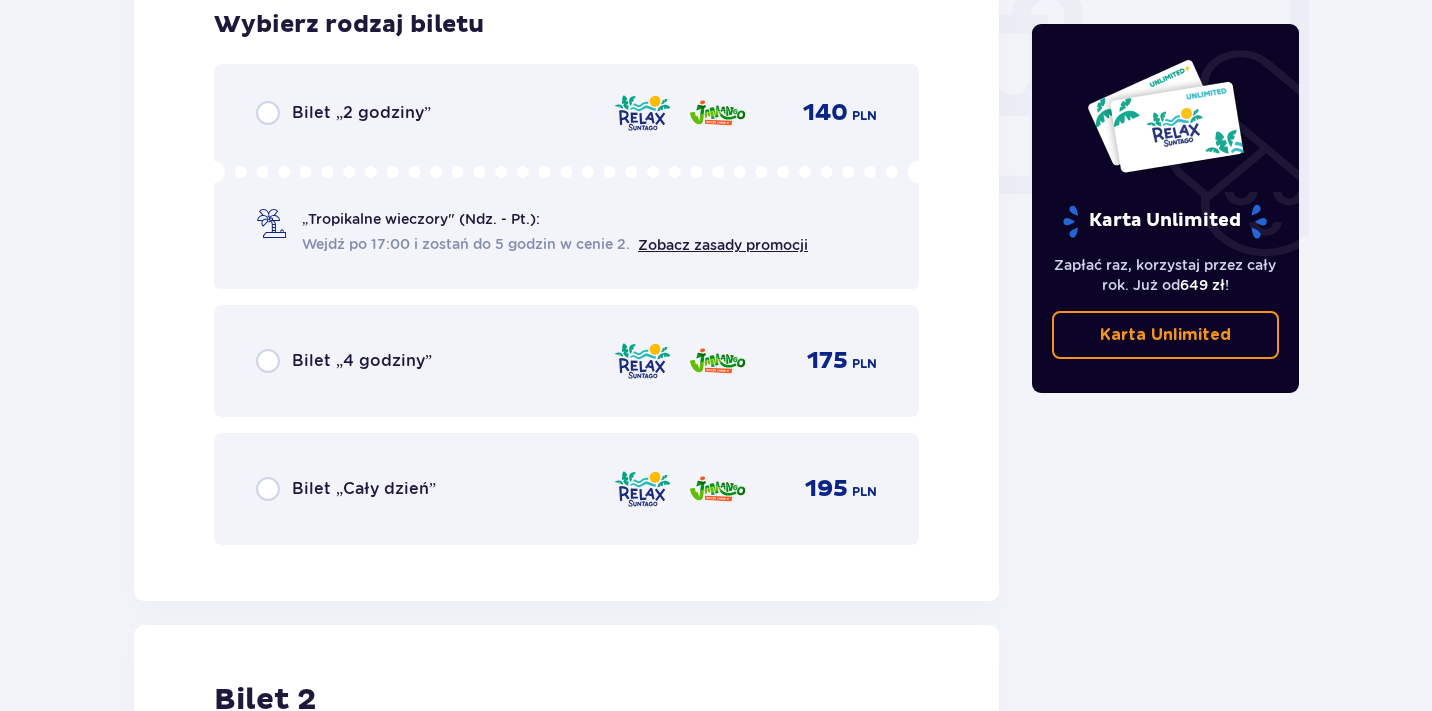 click at bounding box center (268, 489) 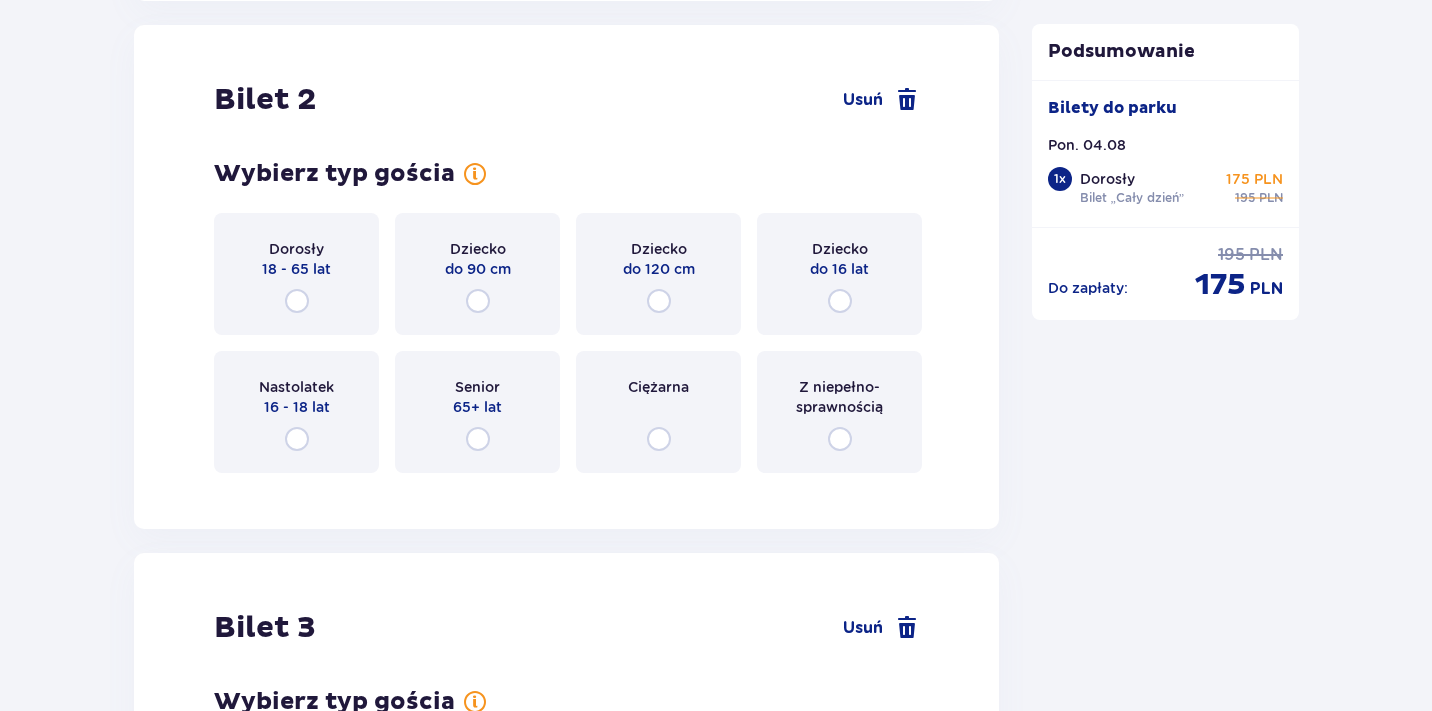 scroll, scrollTop: 2521, scrollLeft: 0, axis: vertical 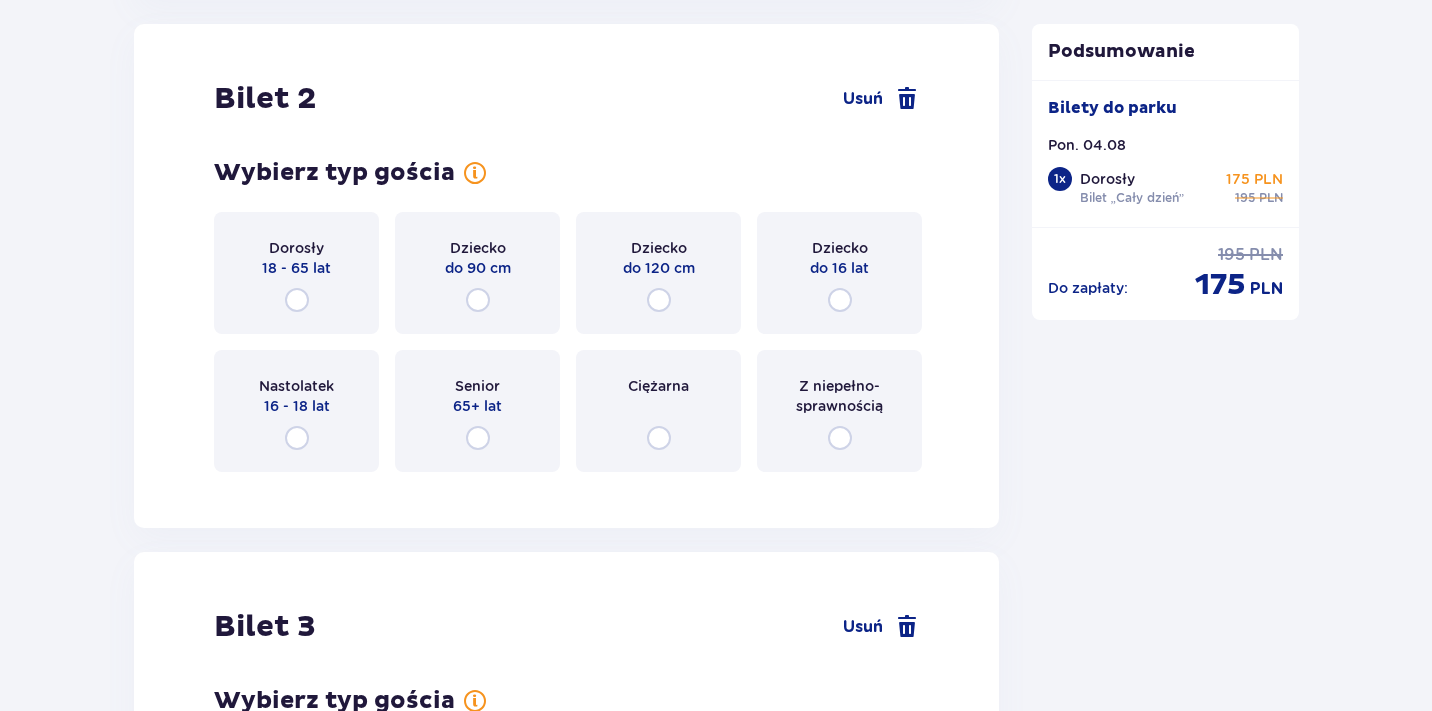 click at bounding box center (297, 300) 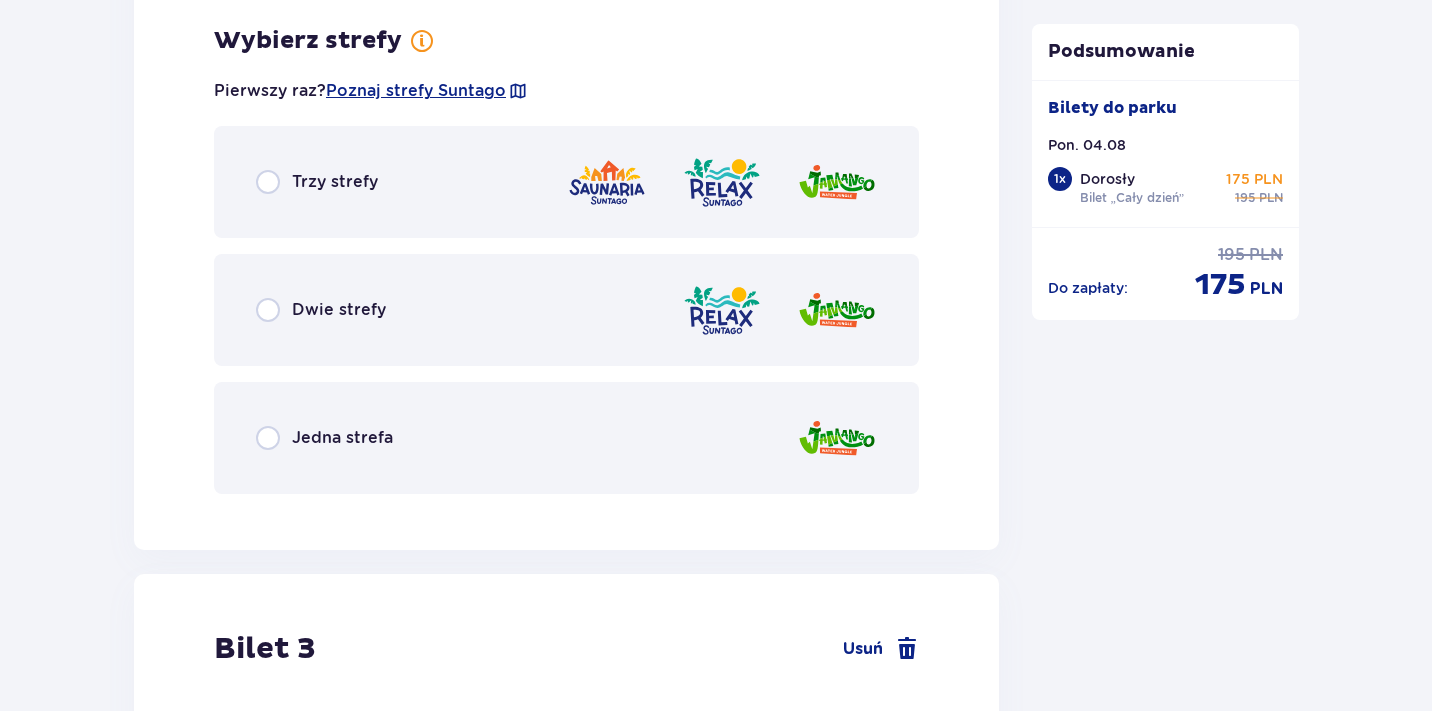 scroll, scrollTop: 3009, scrollLeft: 0, axis: vertical 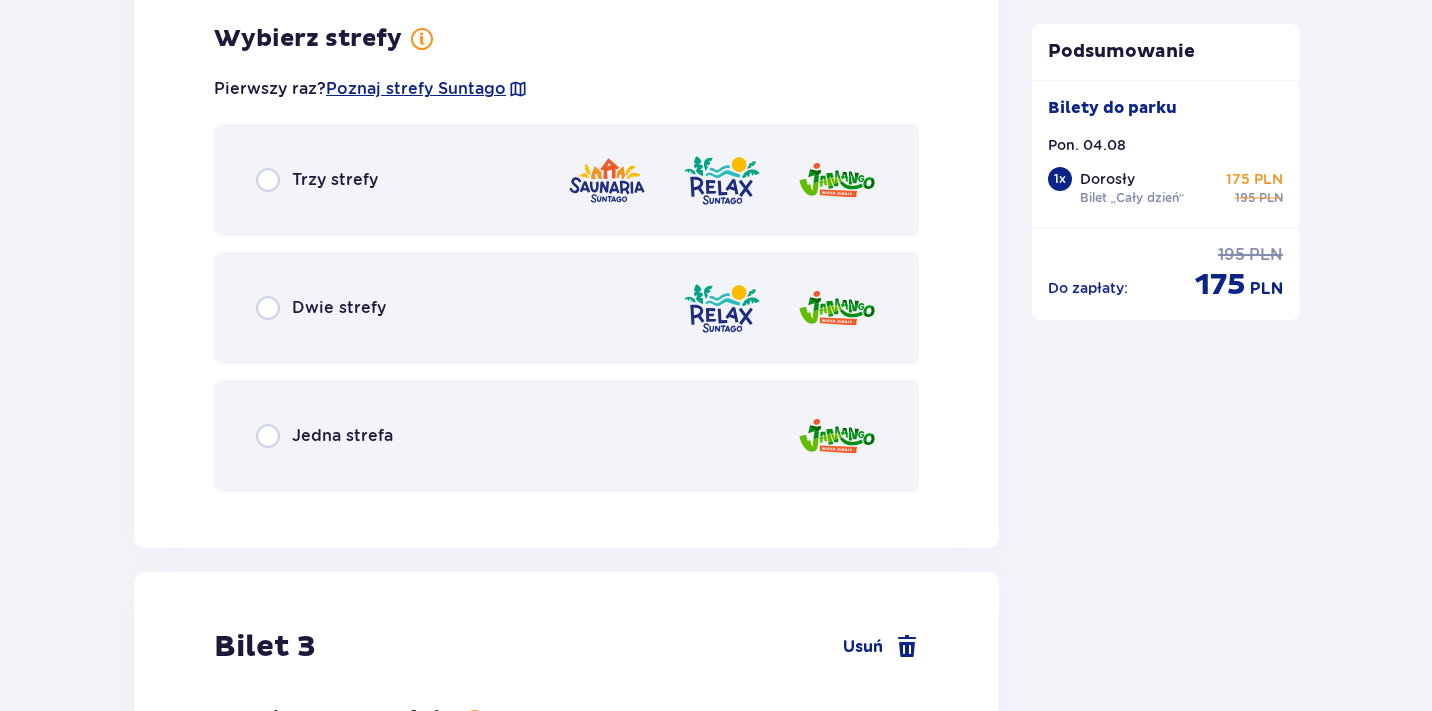 click at bounding box center [268, 180] 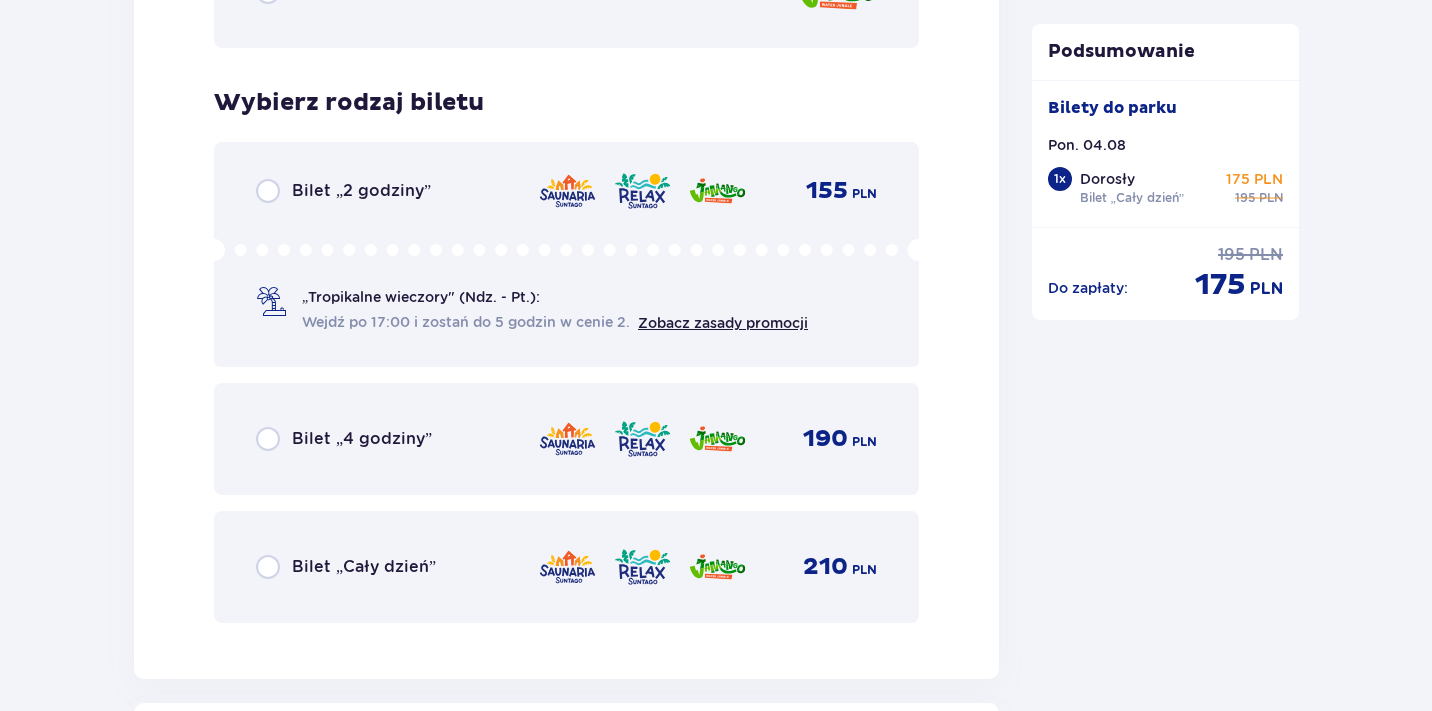 scroll, scrollTop: 3517, scrollLeft: 0, axis: vertical 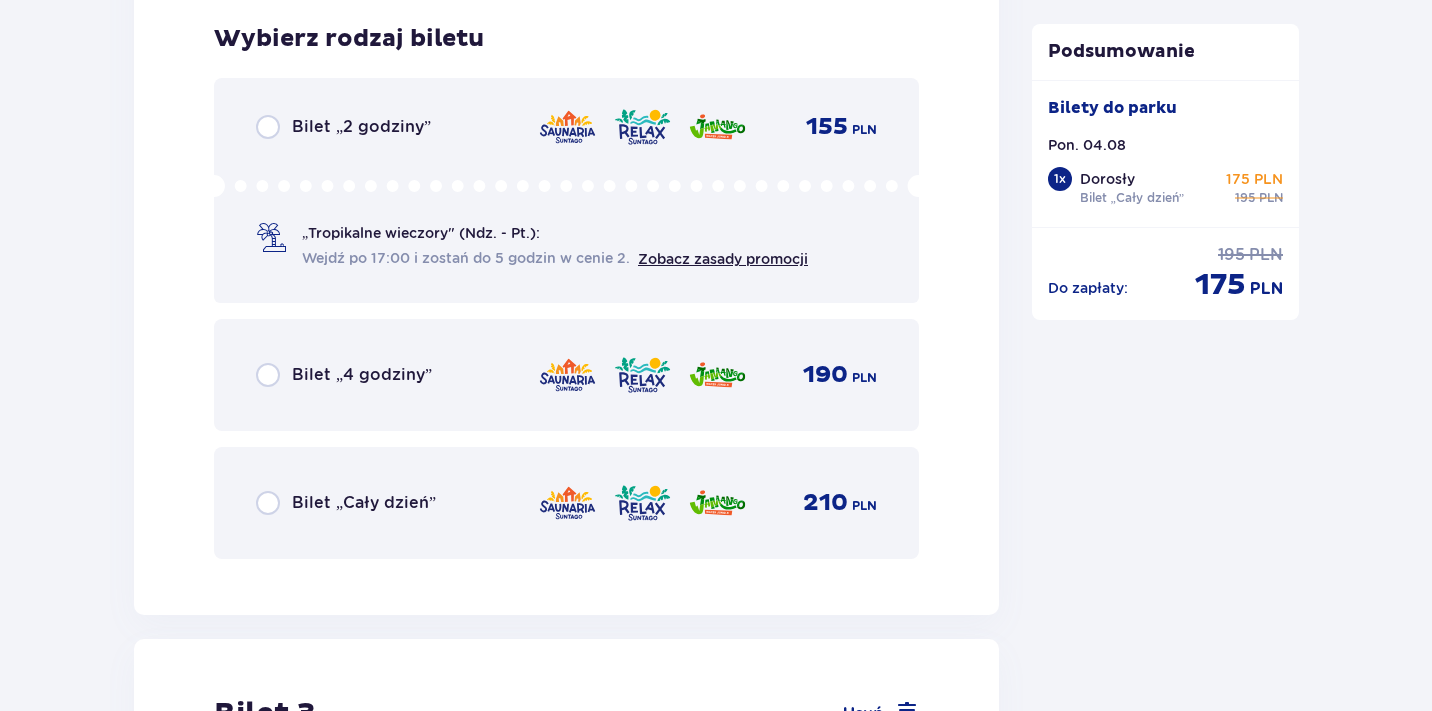 click on "Bilet „Cały dzień”" at bounding box center (346, 503) 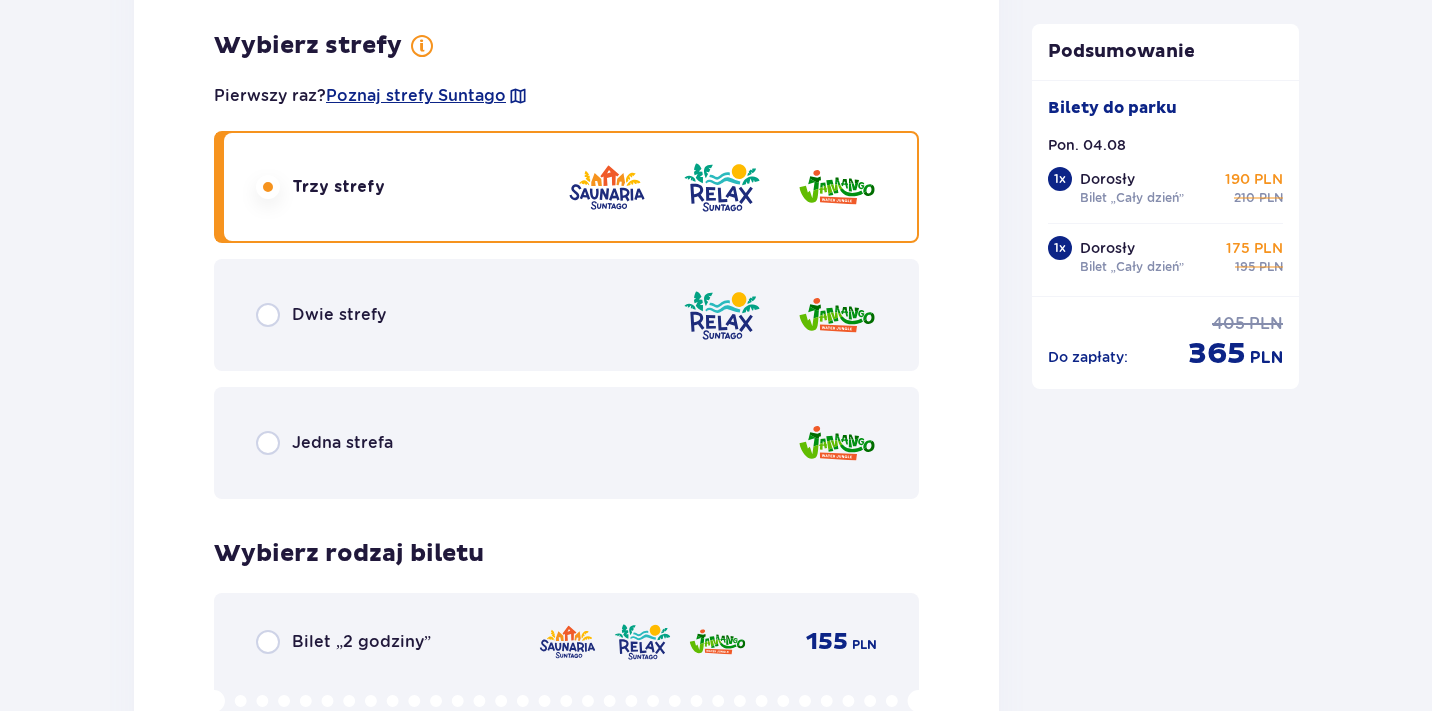 scroll, scrollTop: 2991, scrollLeft: 0, axis: vertical 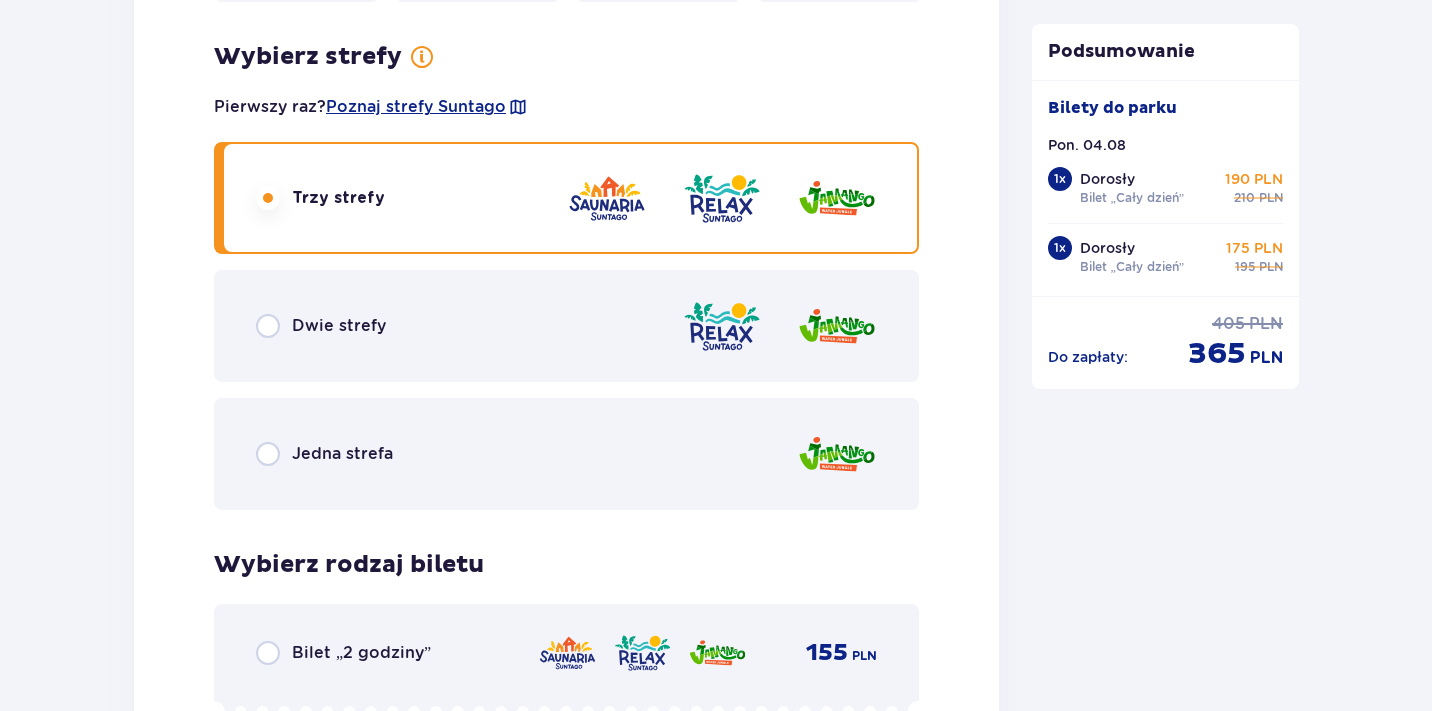 click on "Dwie strefy" at bounding box center (321, 326) 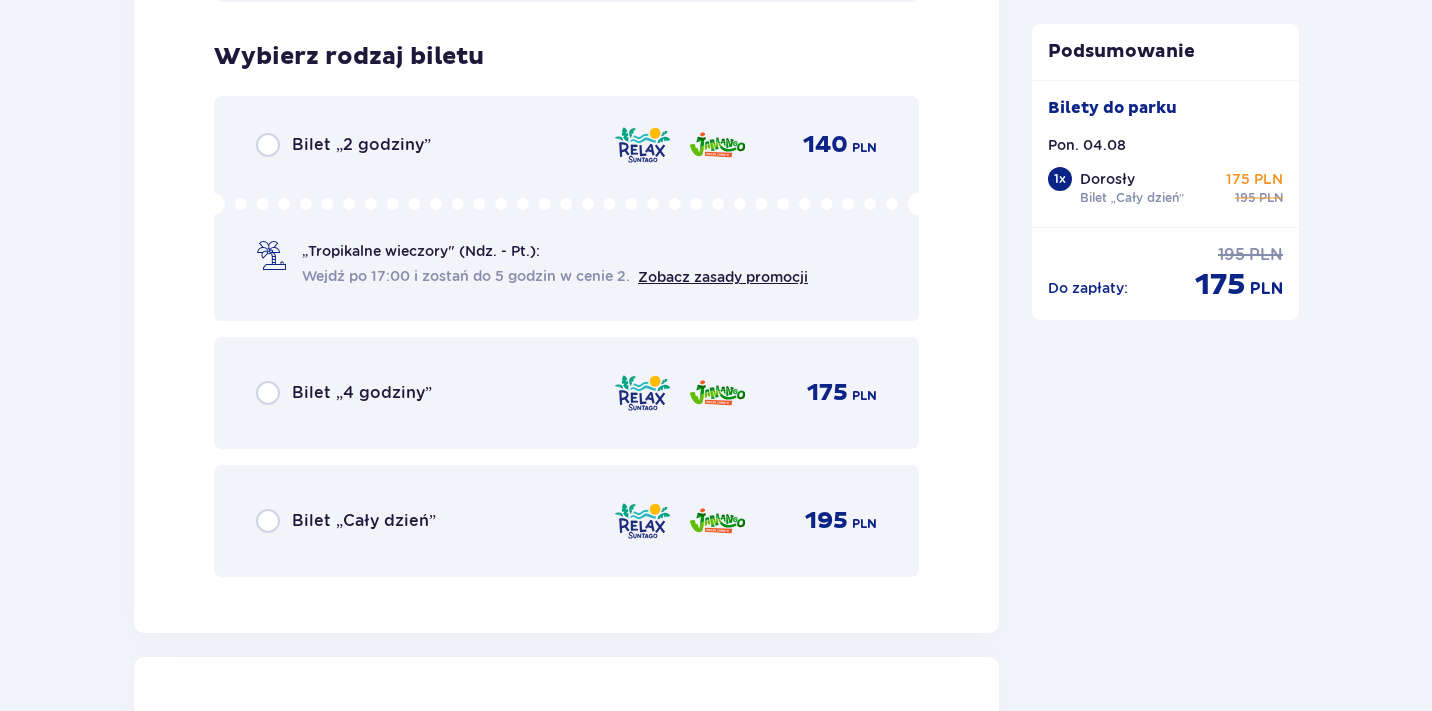 scroll, scrollTop: 3508, scrollLeft: 0, axis: vertical 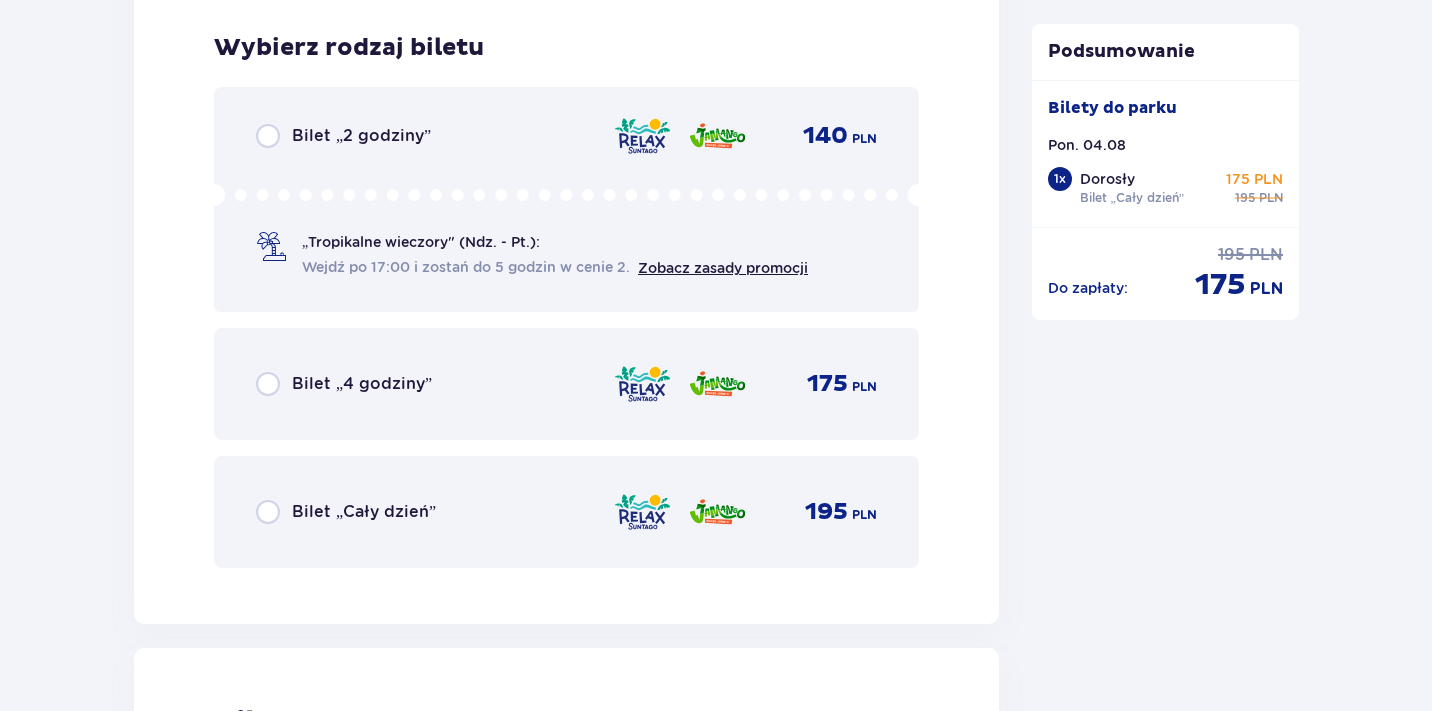click on "Bilet „Cały dzień” 195 PLN" at bounding box center [566, 512] 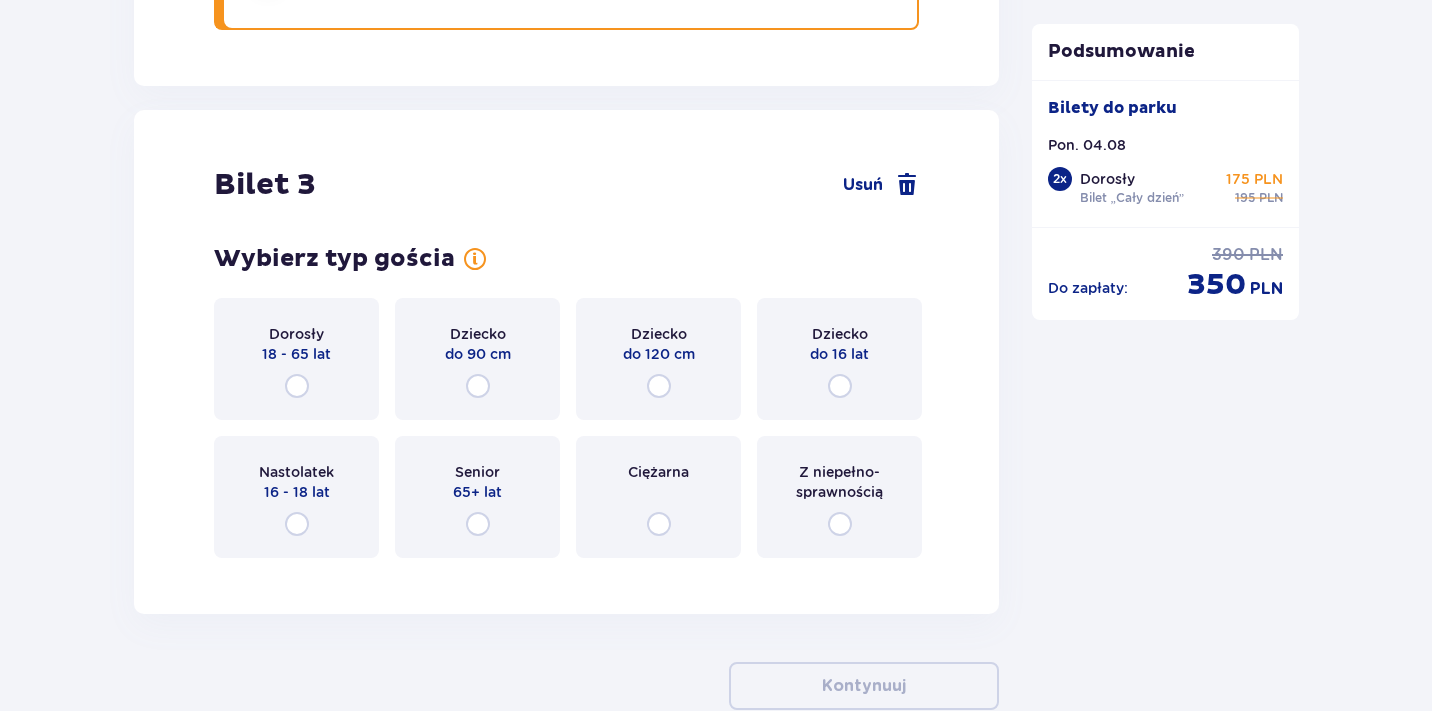 scroll, scrollTop: 4132, scrollLeft: 0, axis: vertical 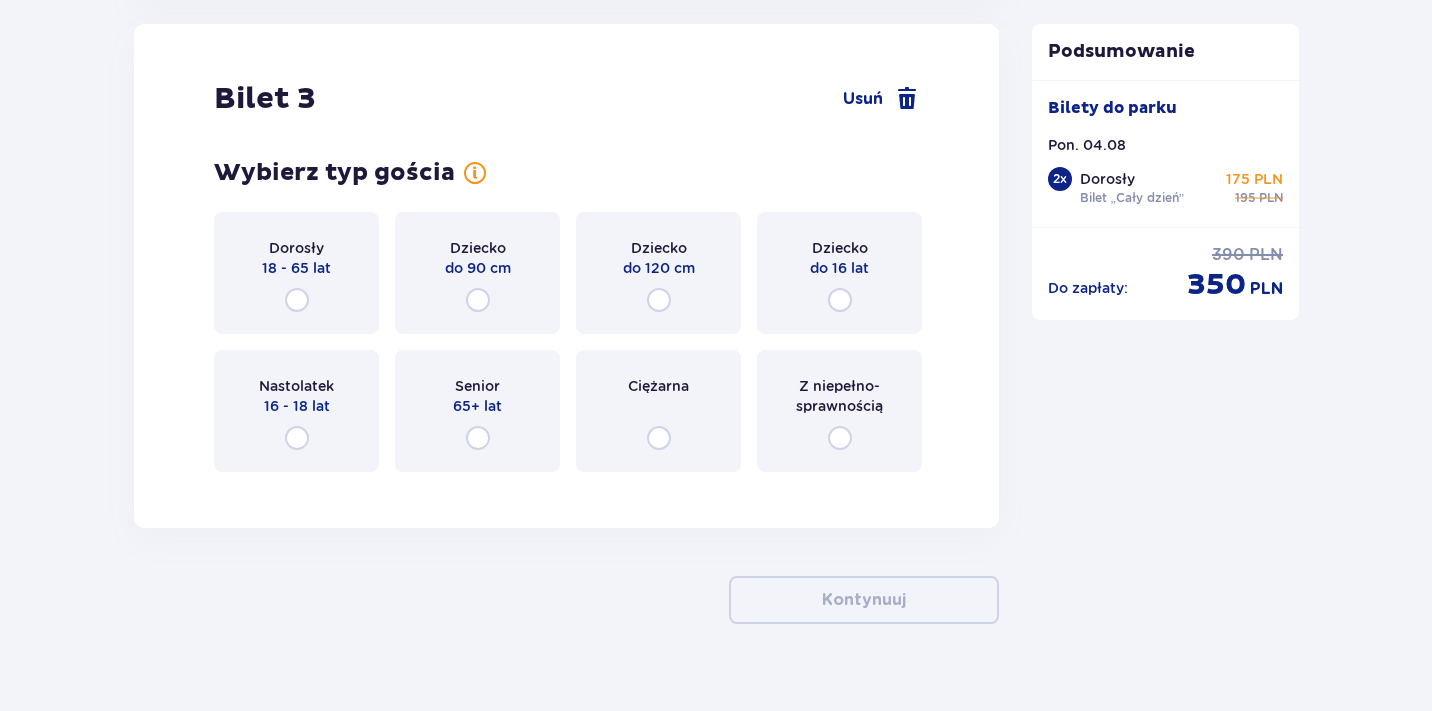 click on "Dorosły 18 - 65 lat" at bounding box center [296, 273] 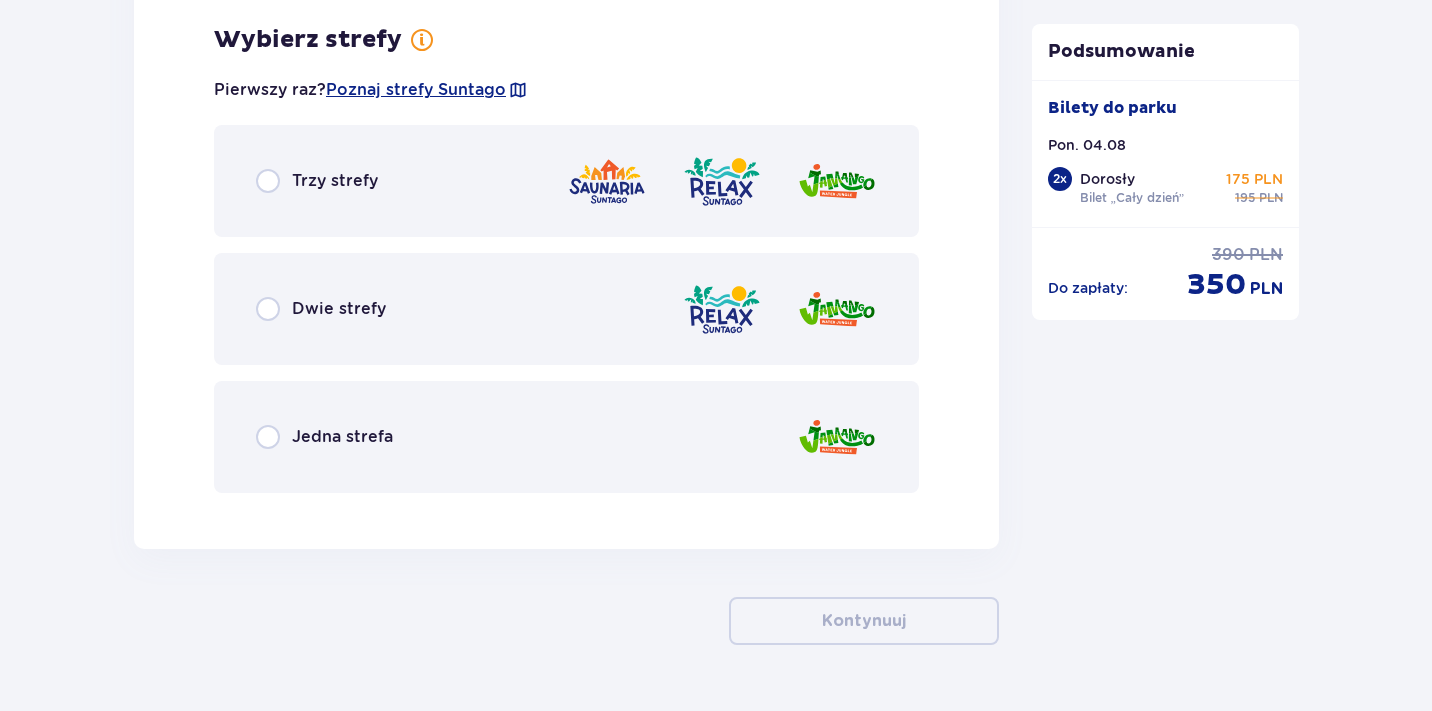 scroll, scrollTop: 4620, scrollLeft: 0, axis: vertical 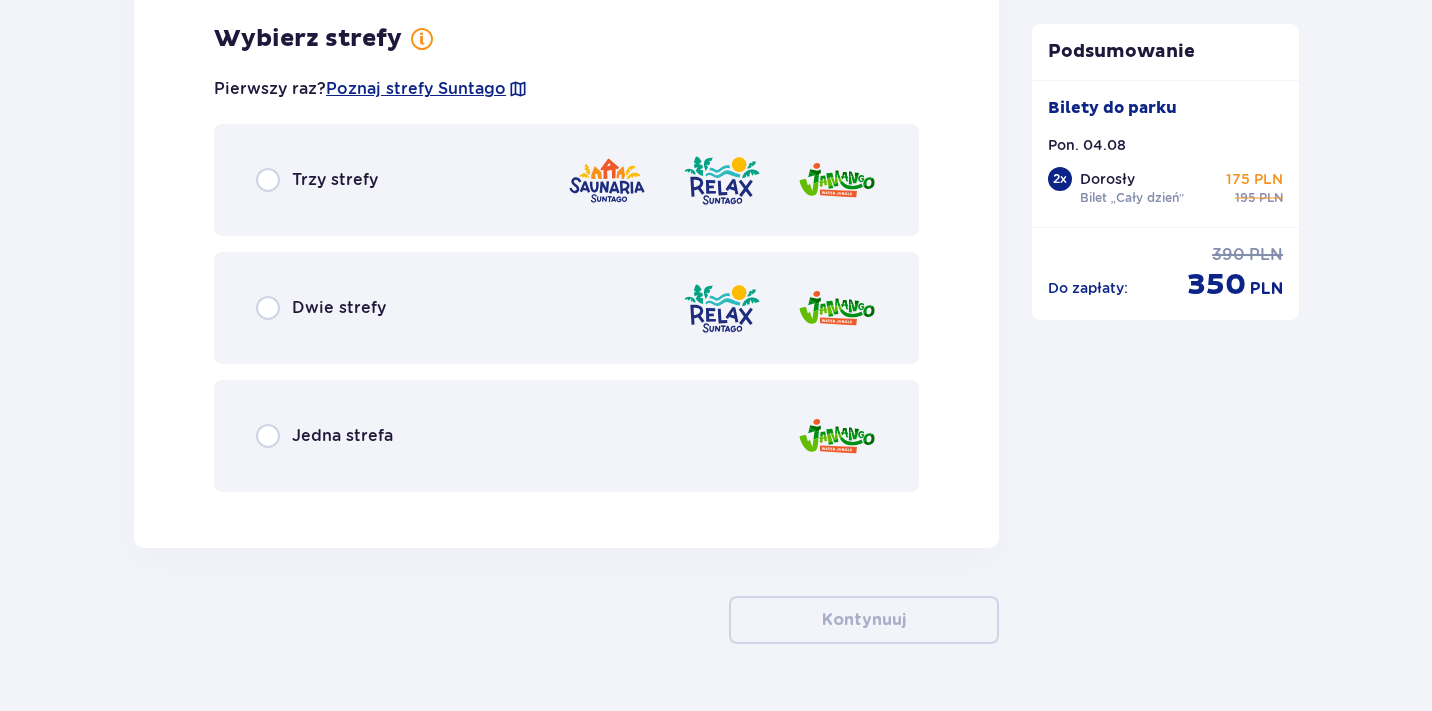 click at bounding box center [268, 308] 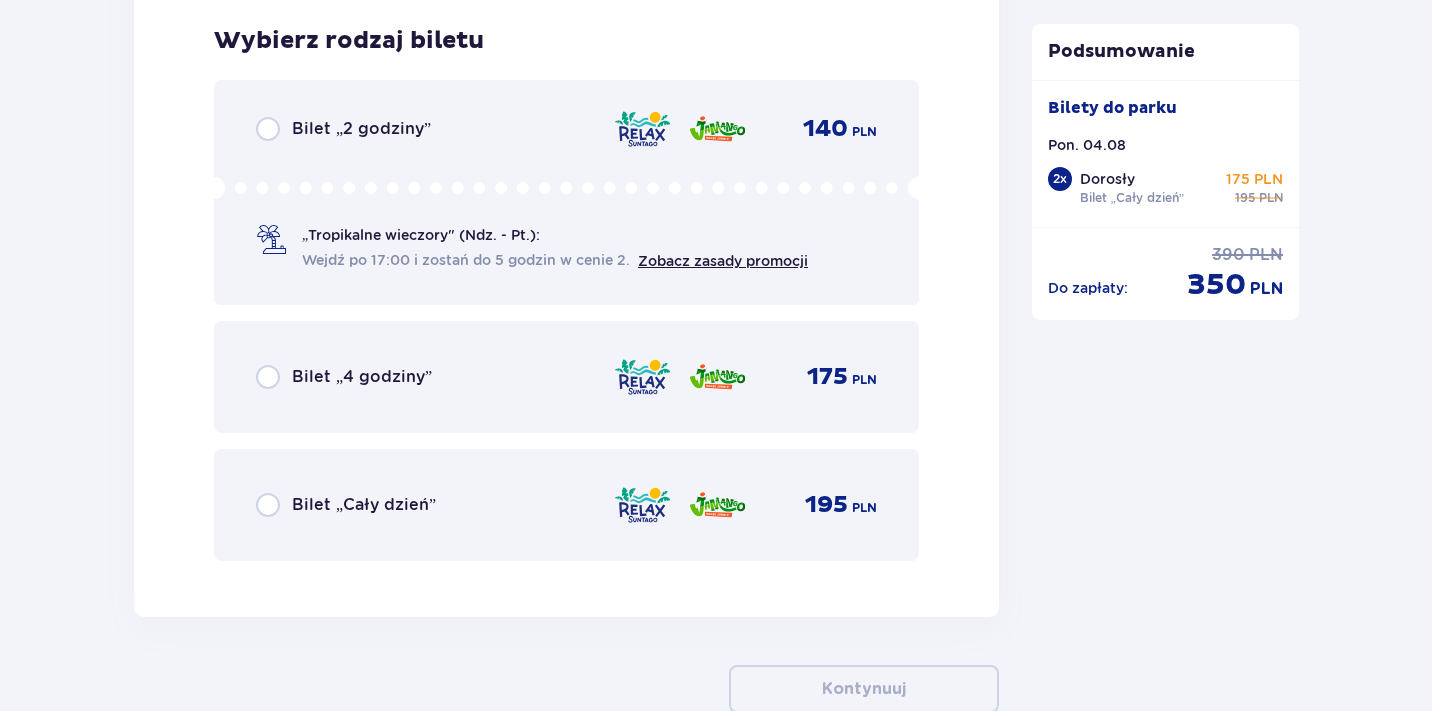 scroll, scrollTop: 5128, scrollLeft: 0, axis: vertical 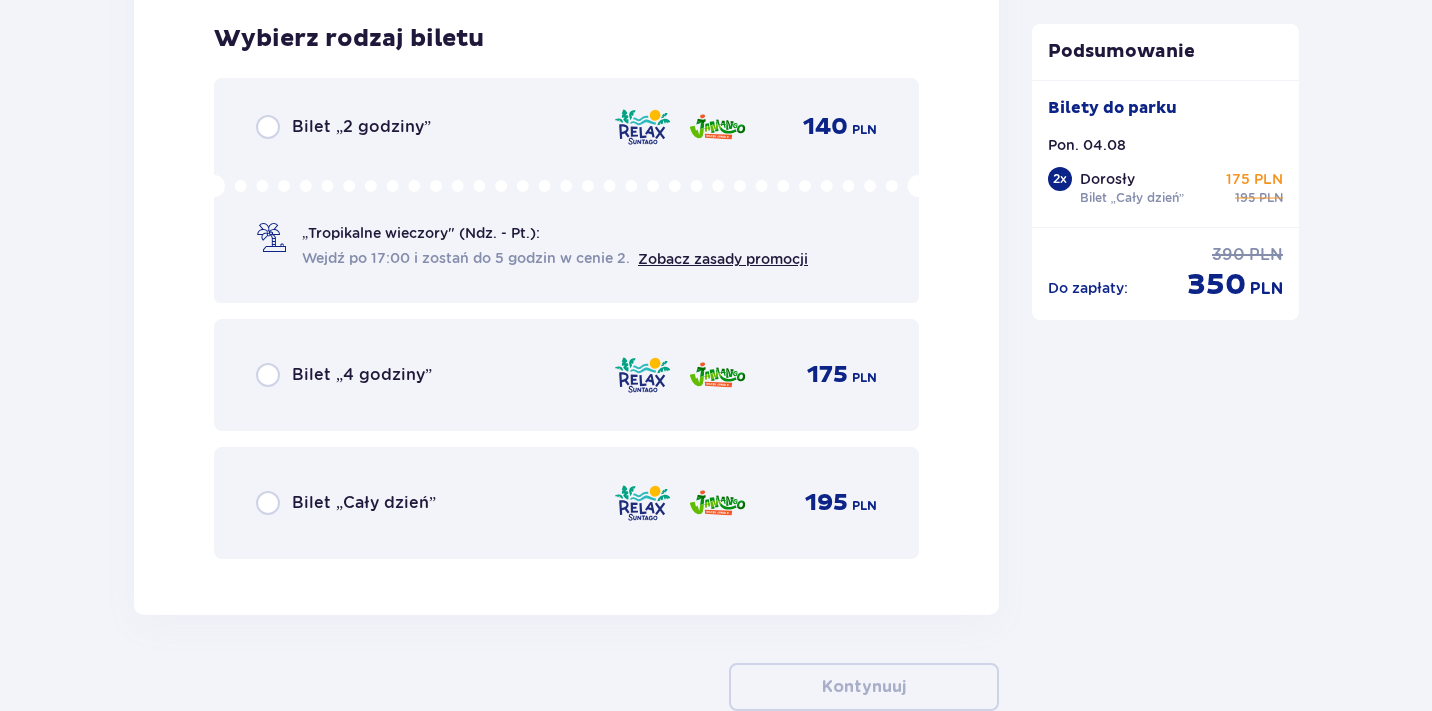 click at bounding box center [268, 503] 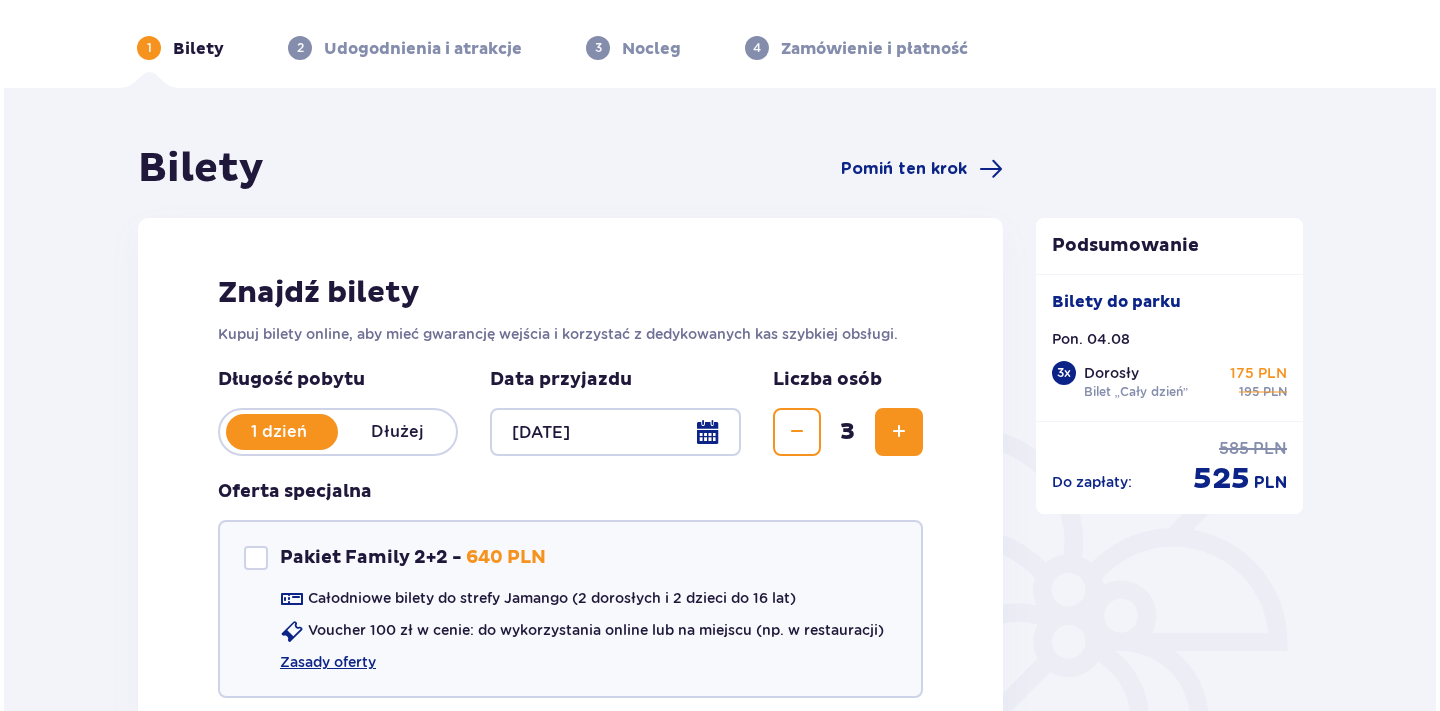 scroll, scrollTop: 211, scrollLeft: 0, axis: vertical 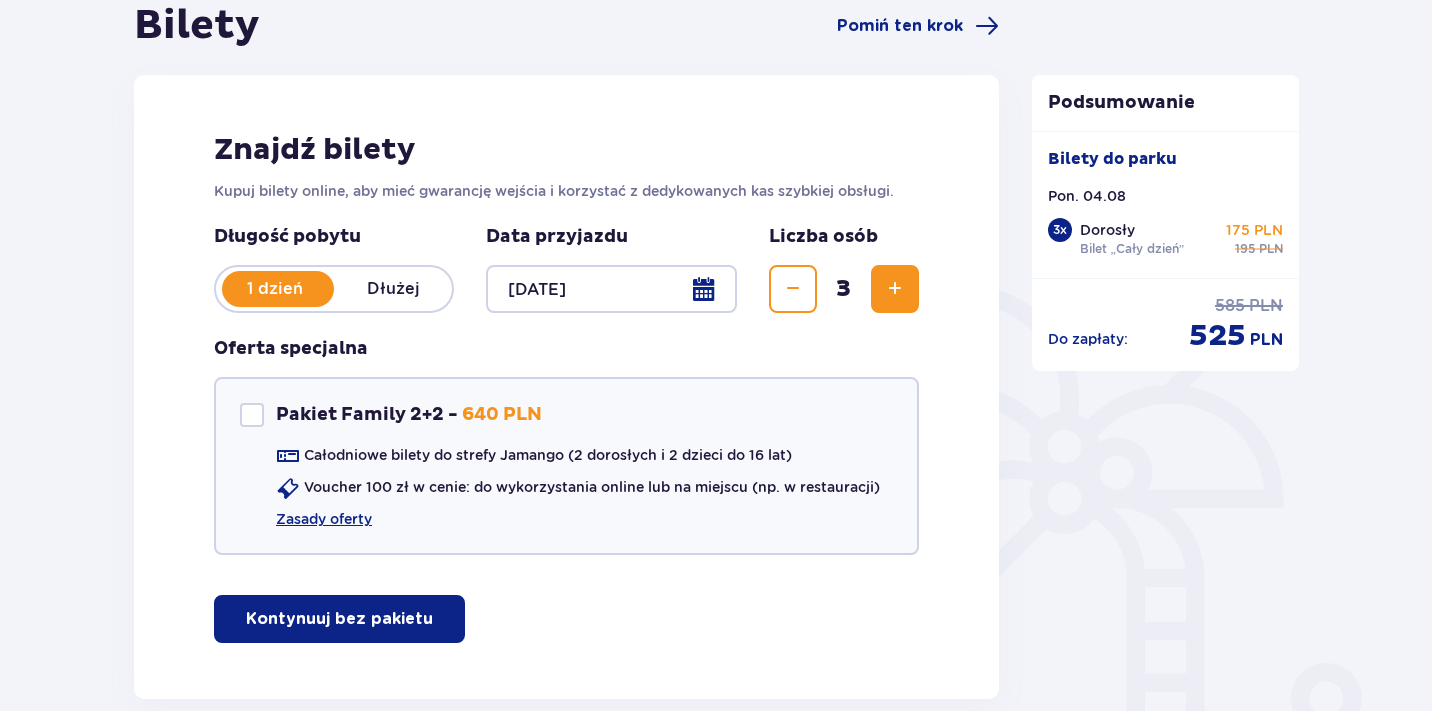 click at bounding box center (611, 289) 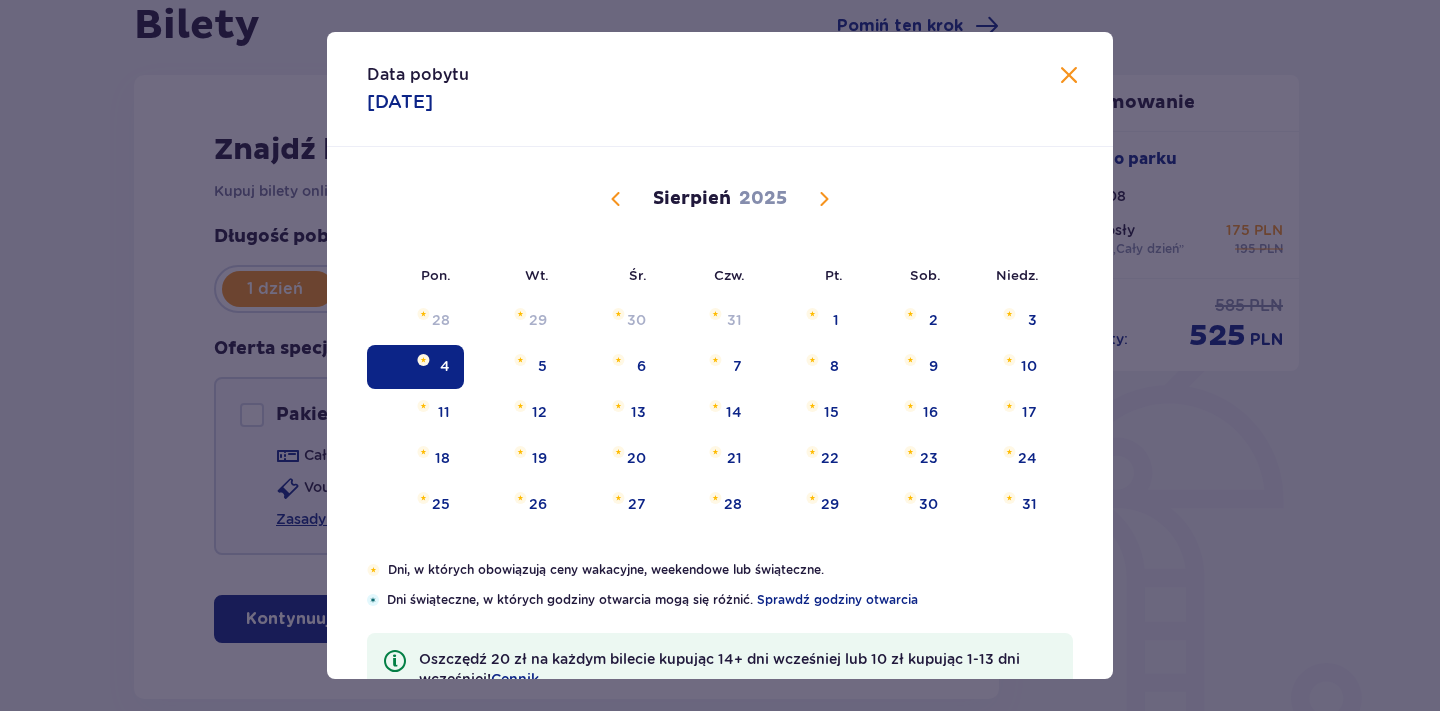 click at bounding box center [616, 199] 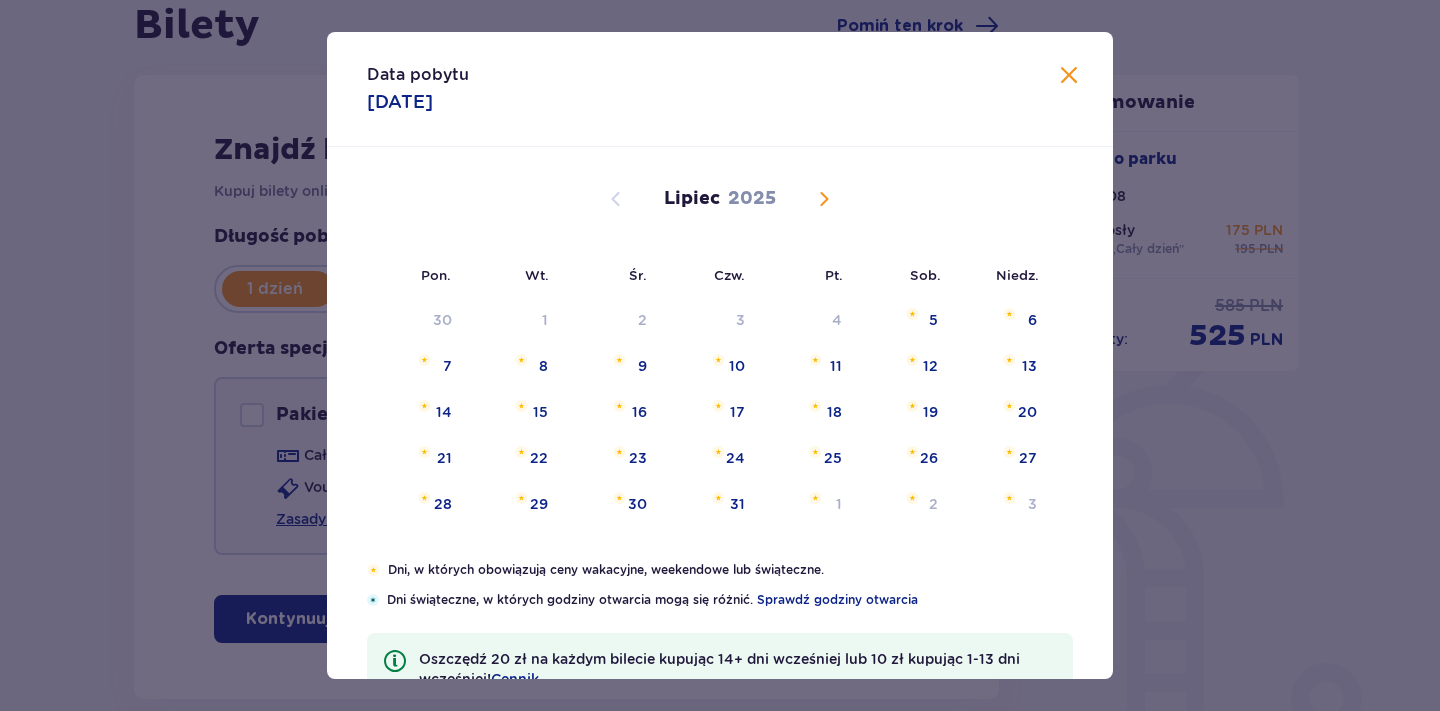 click at bounding box center (824, 199) 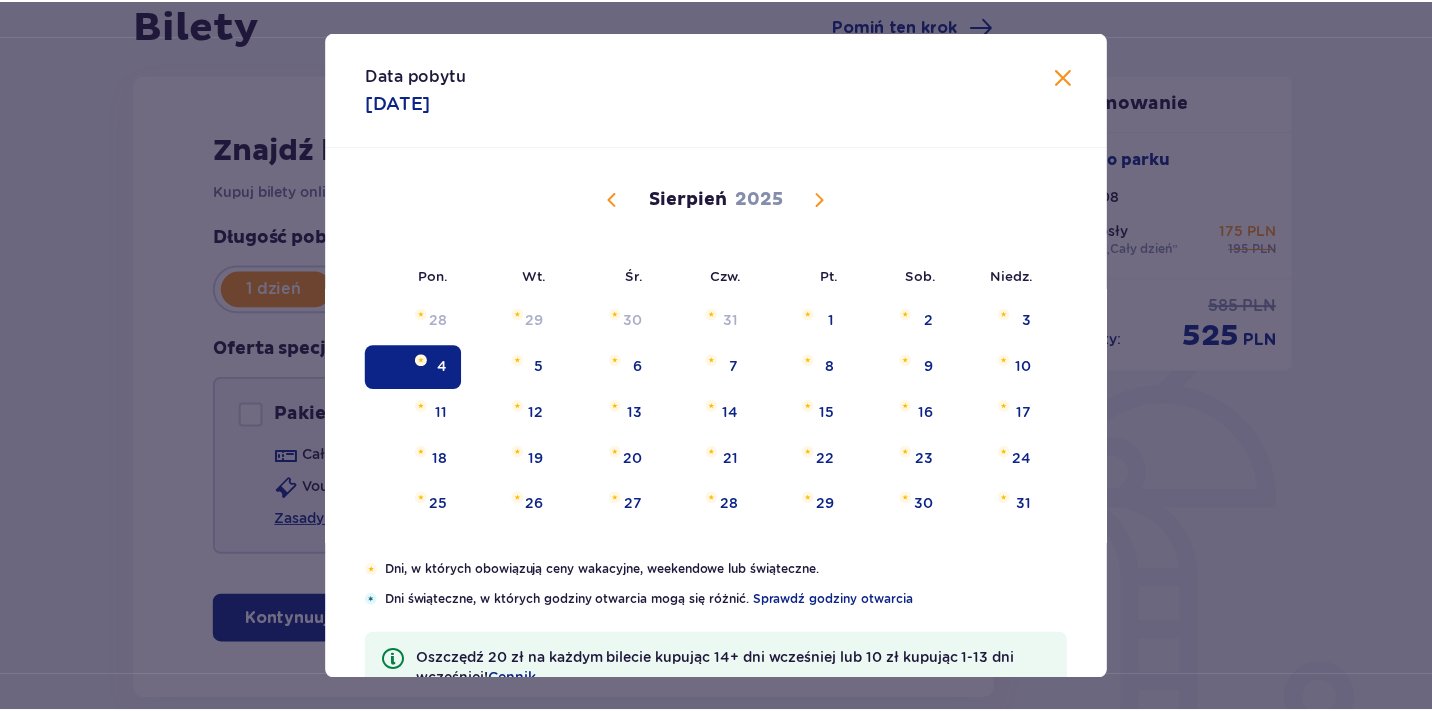 scroll, scrollTop: 0, scrollLeft: 0, axis: both 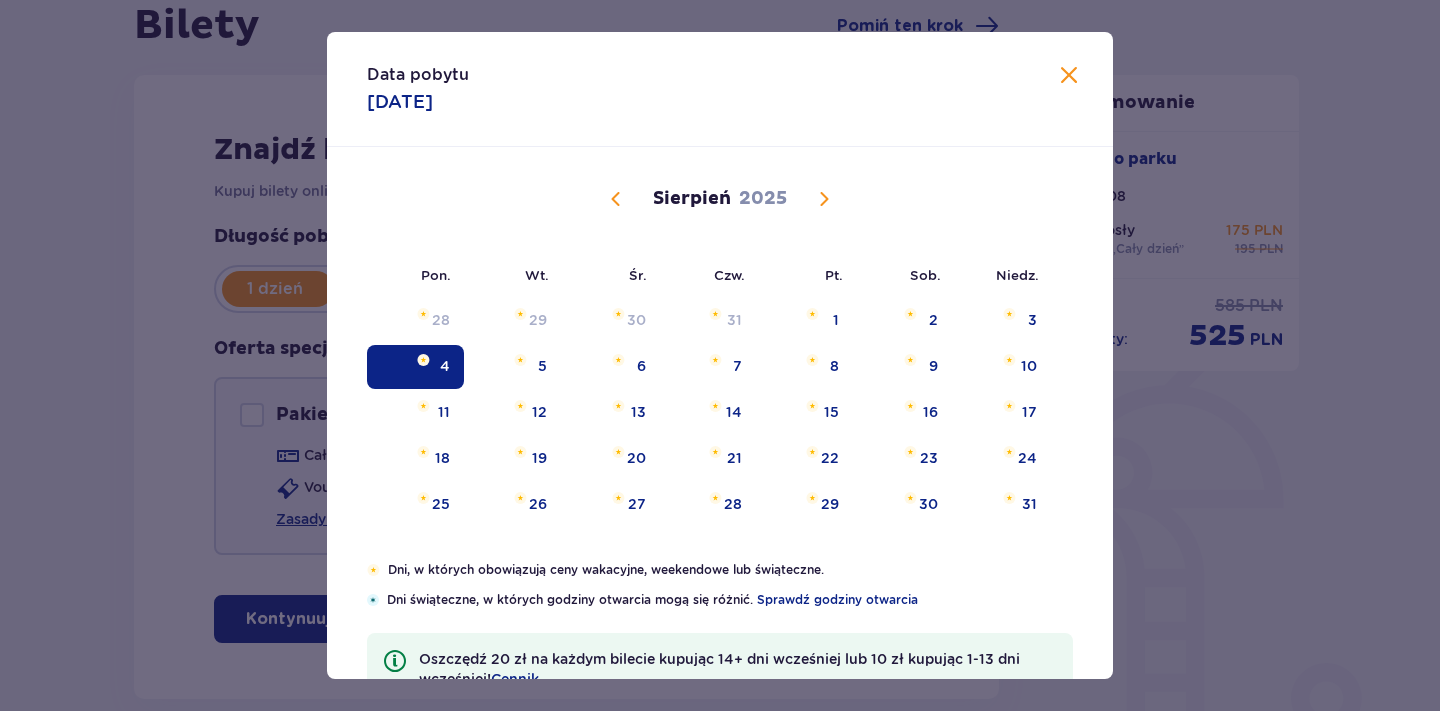 click at bounding box center [1069, 76] 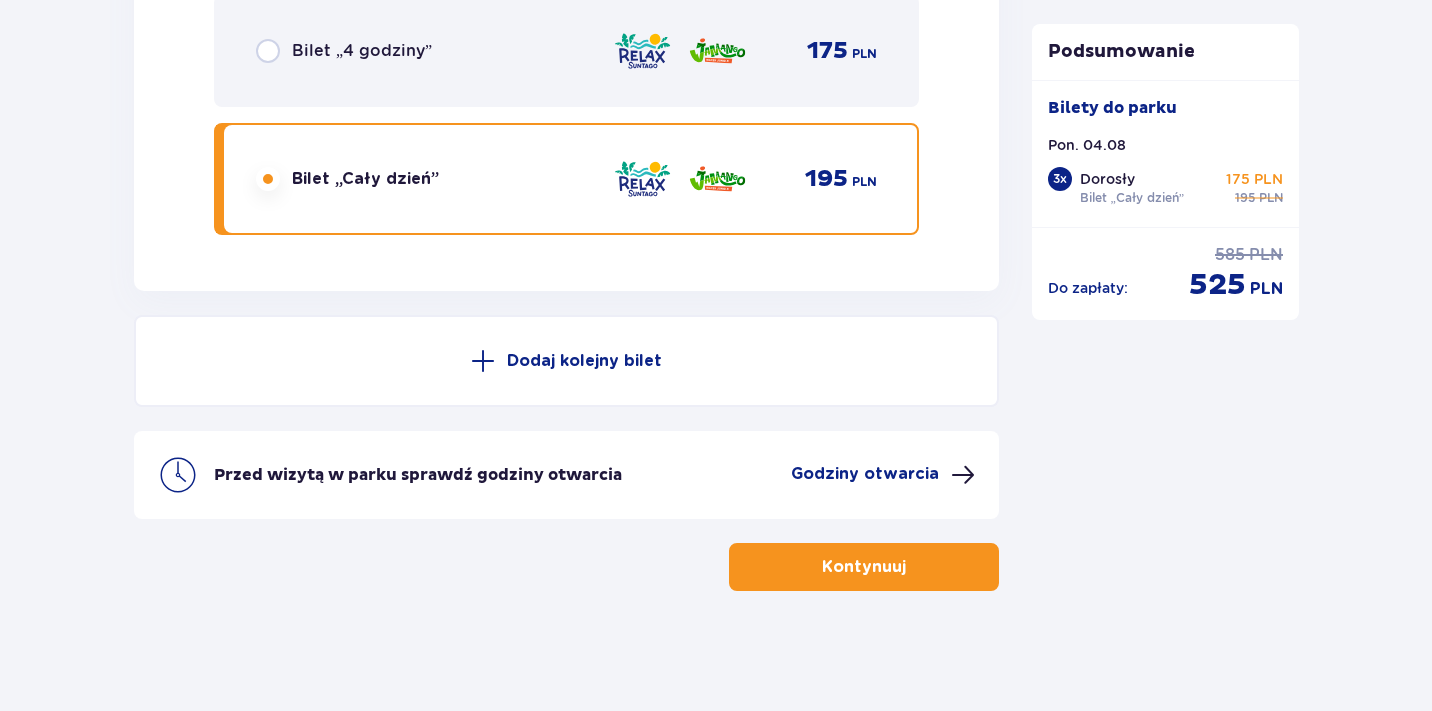 scroll, scrollTop: 5452, scrollLeft: 0, axis: vertical 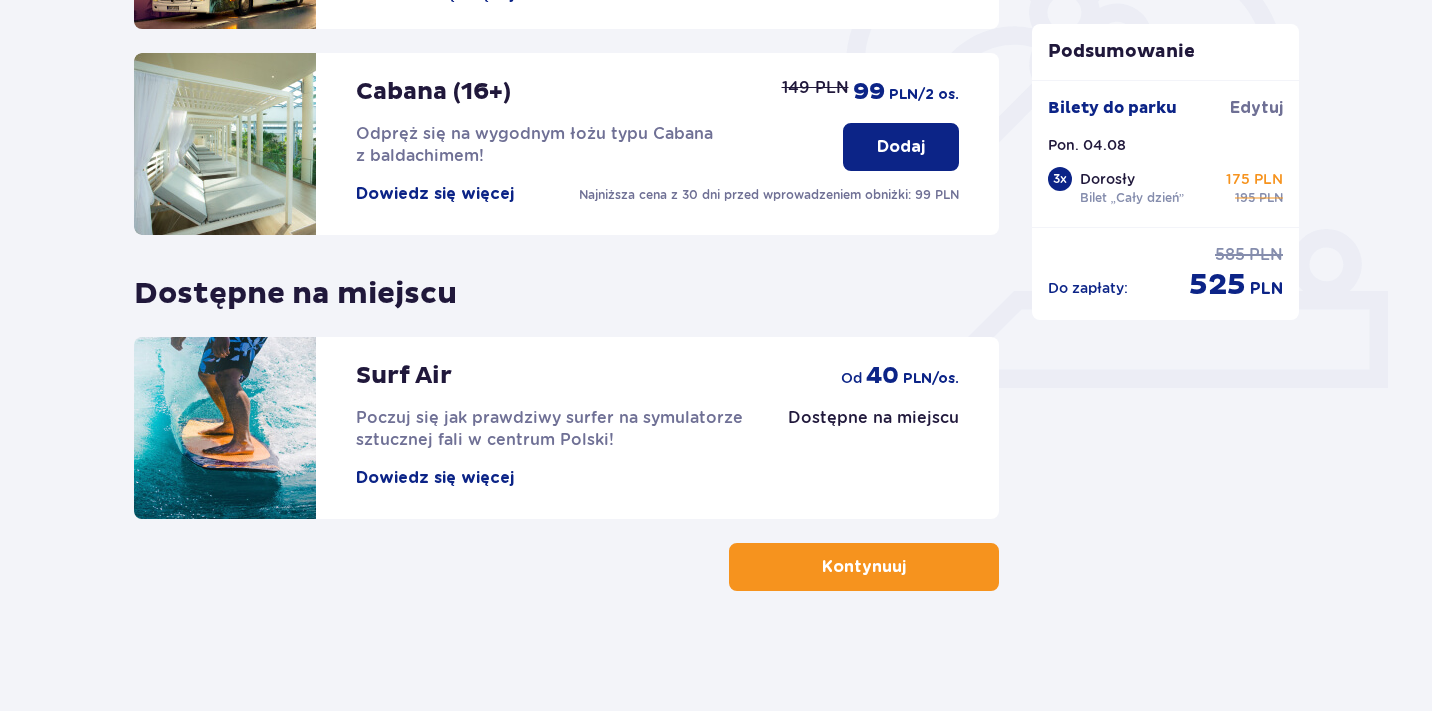 click on "Kontynuuj" at bounding box center (864, 567) 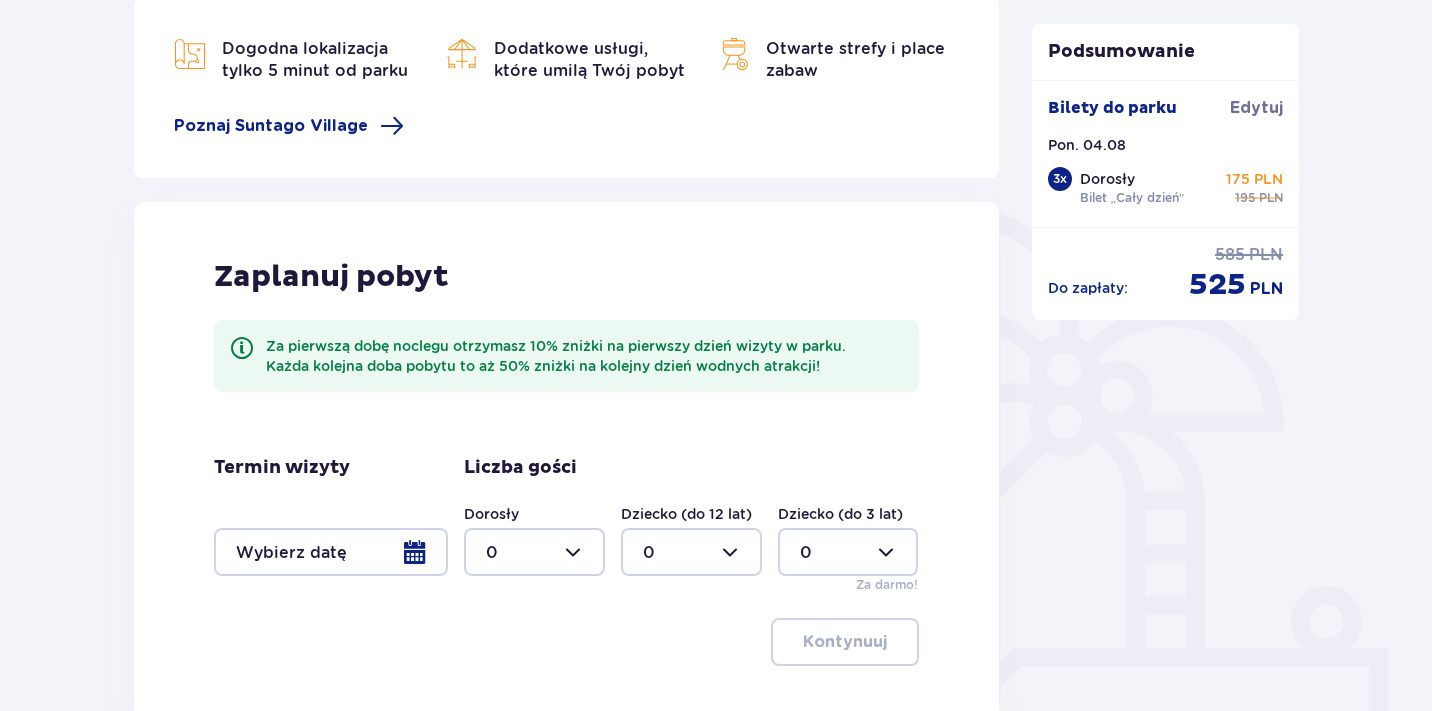 scroll, scrollTop: 446, scrollLeft: 0, axis: vertical 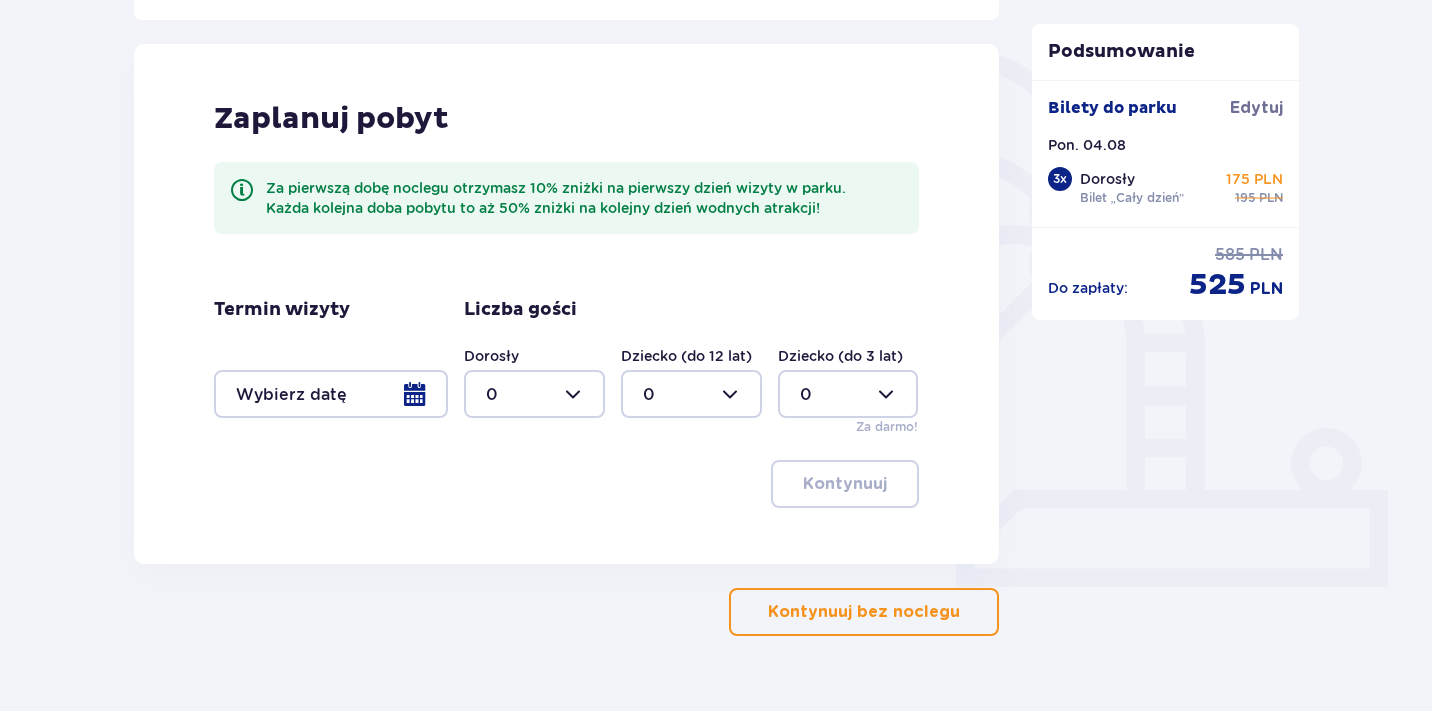 click at bounding box center (964, 612) 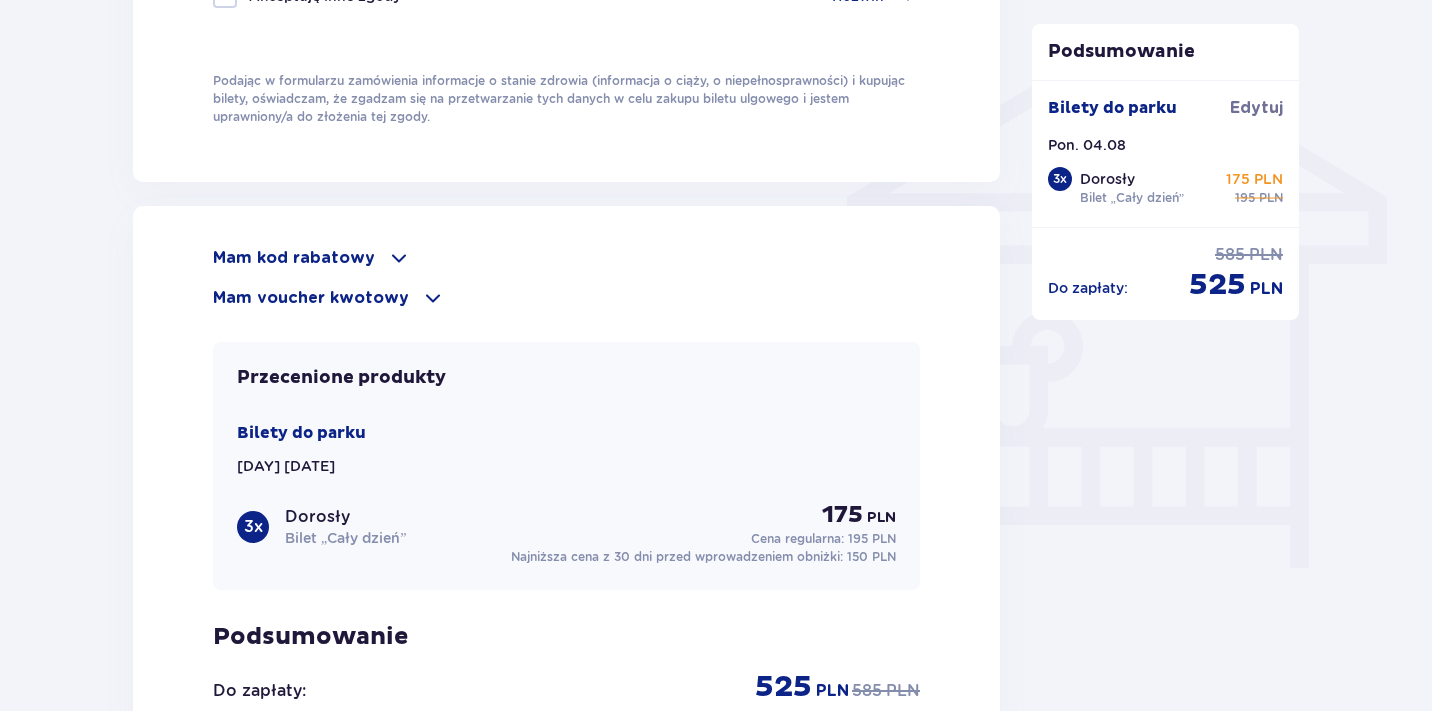 scroll, scrollTop: 1647, scrollLeft: 0, axis: vertical 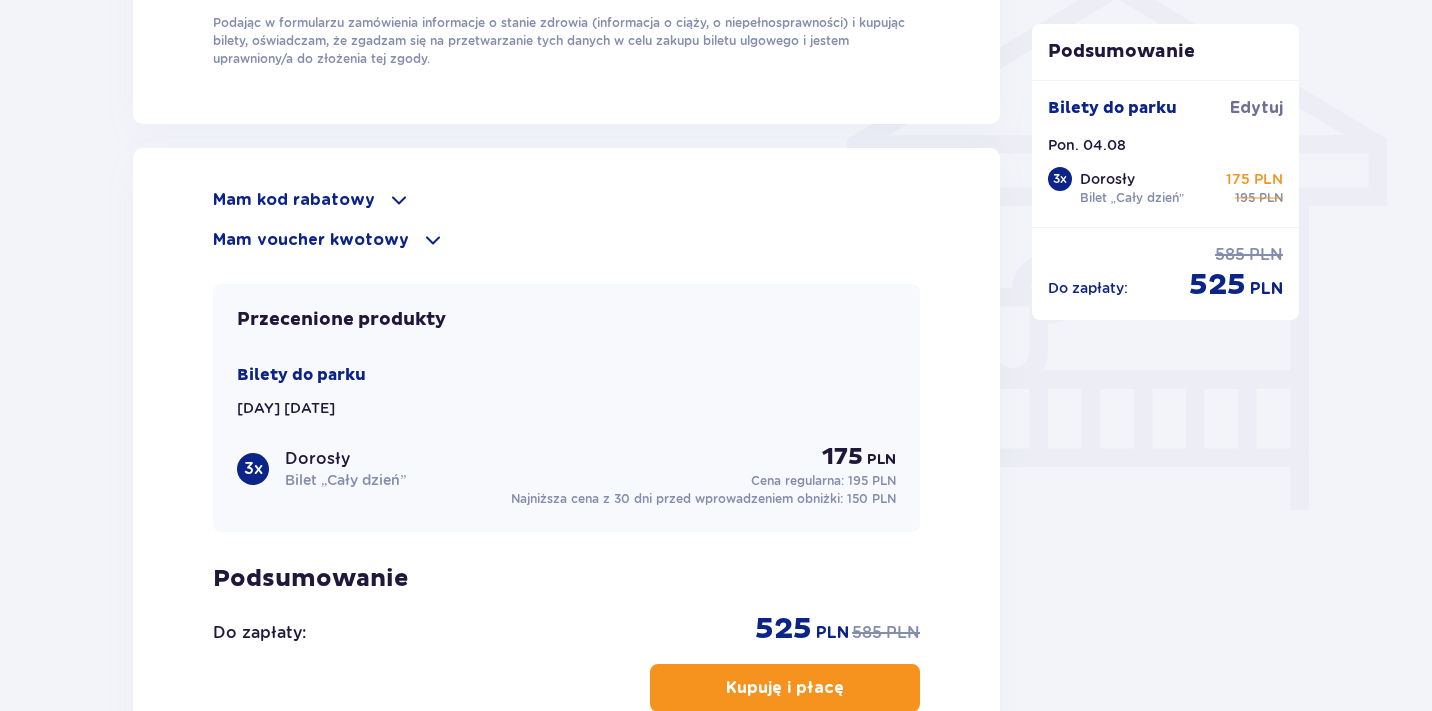 click on "Mam kod rabatowy" at bounding box center (294, 200) 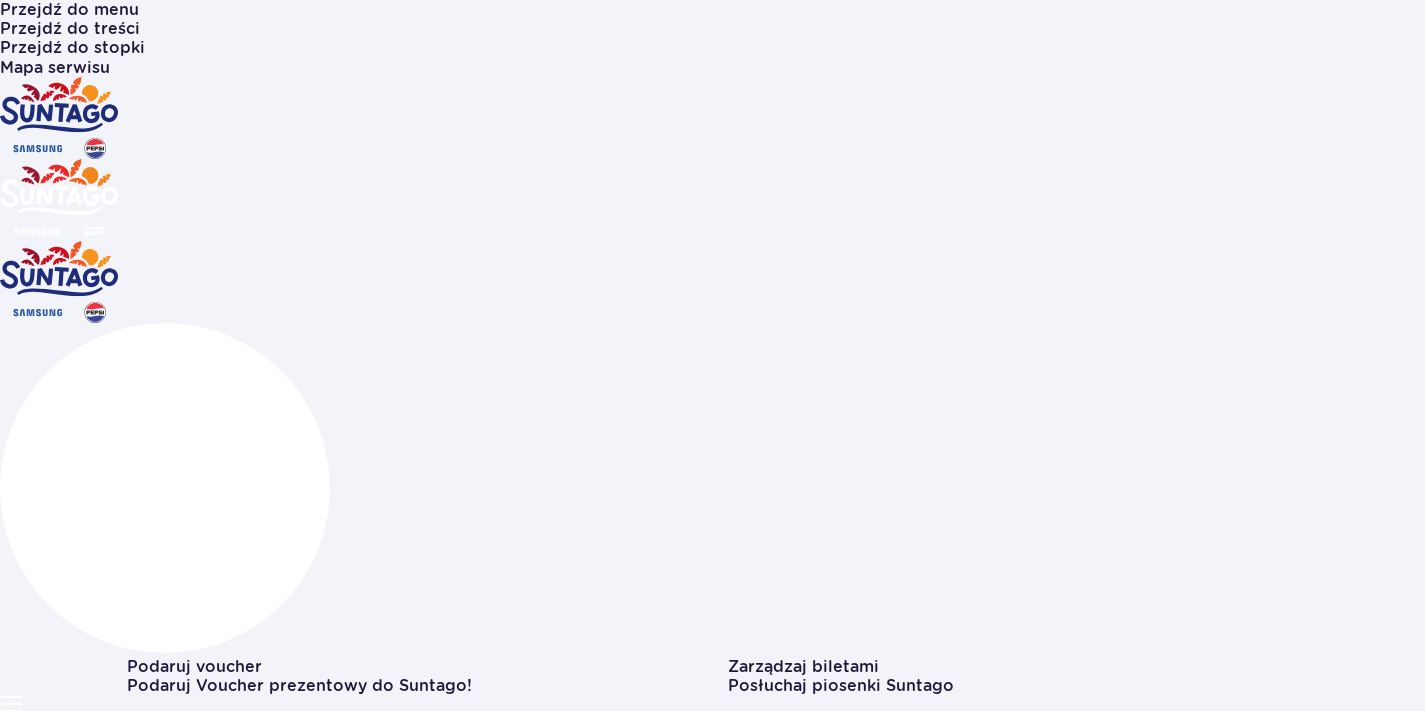 scroll, scrollTop: 0, scrollLeft: 0, axis: both 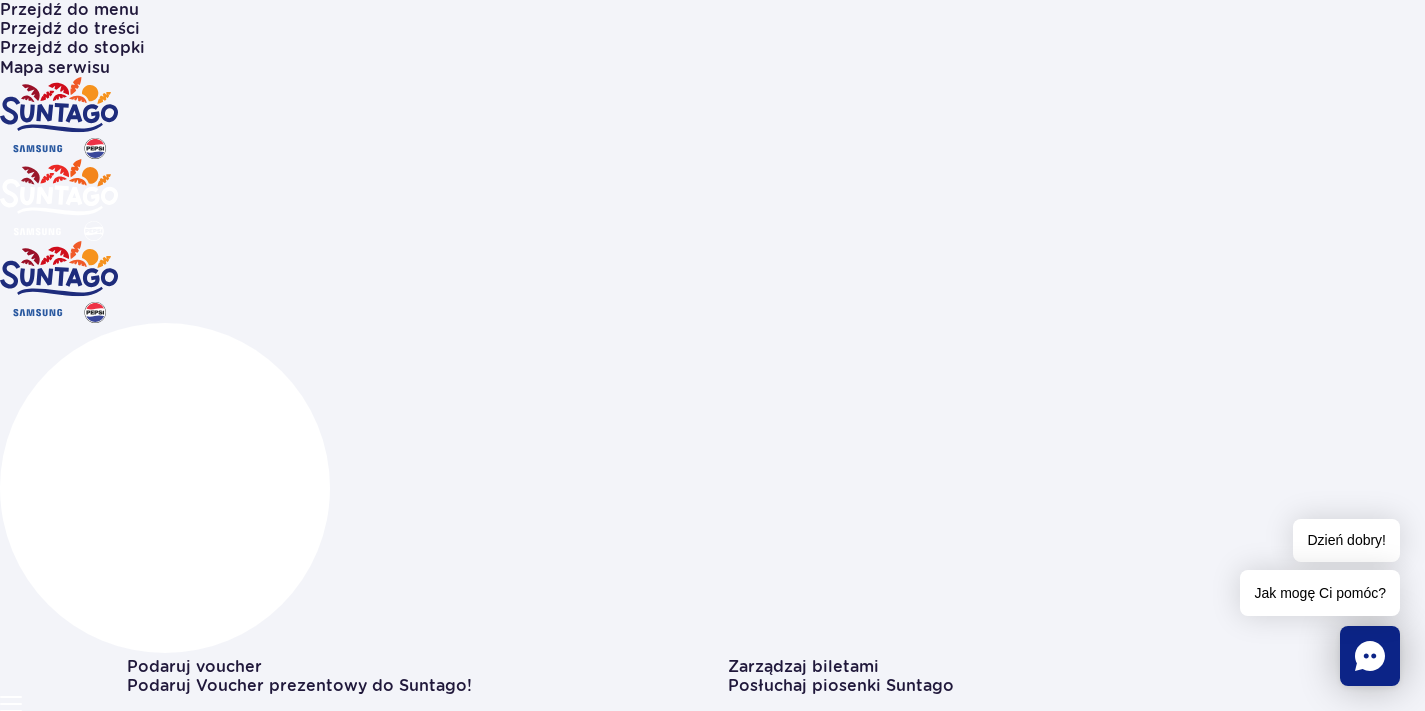 click at bounding box center (59, 282) 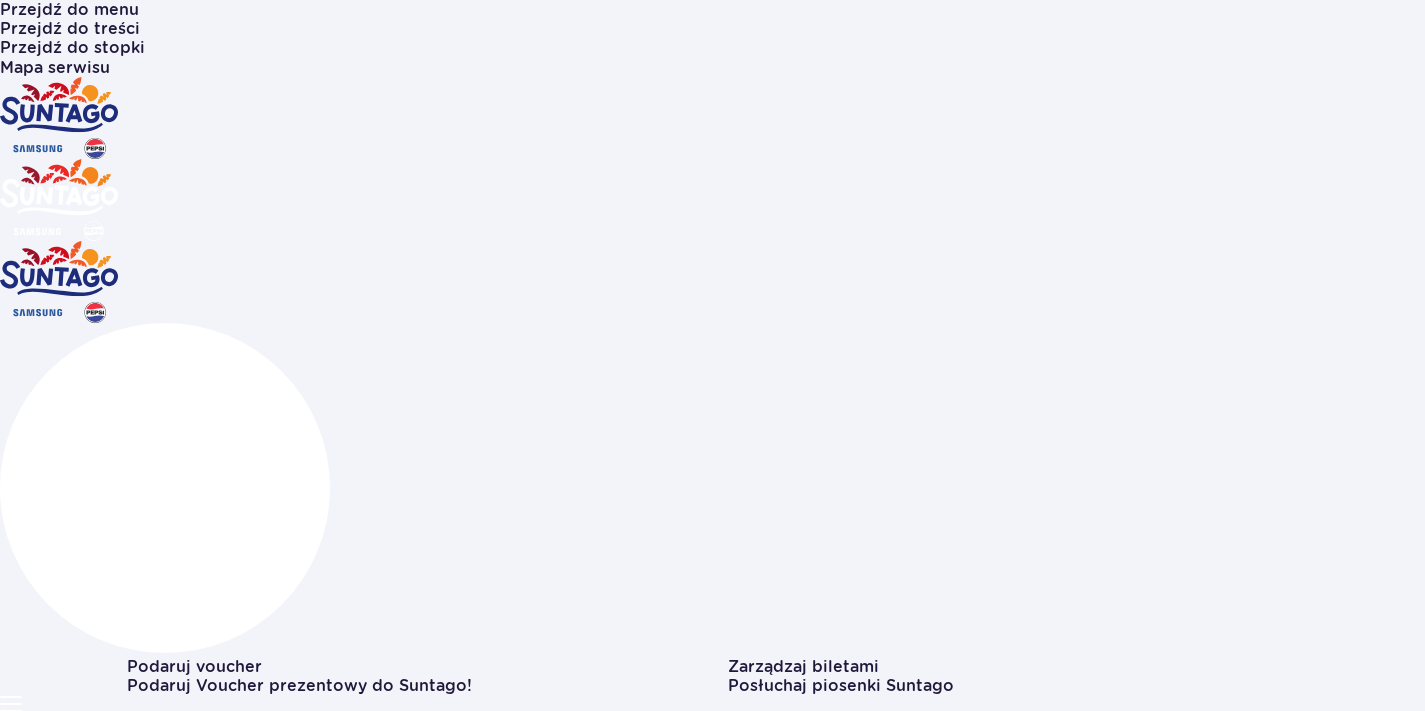 scroll, scrollTop: 0, scrollLeft: 0, axis: both 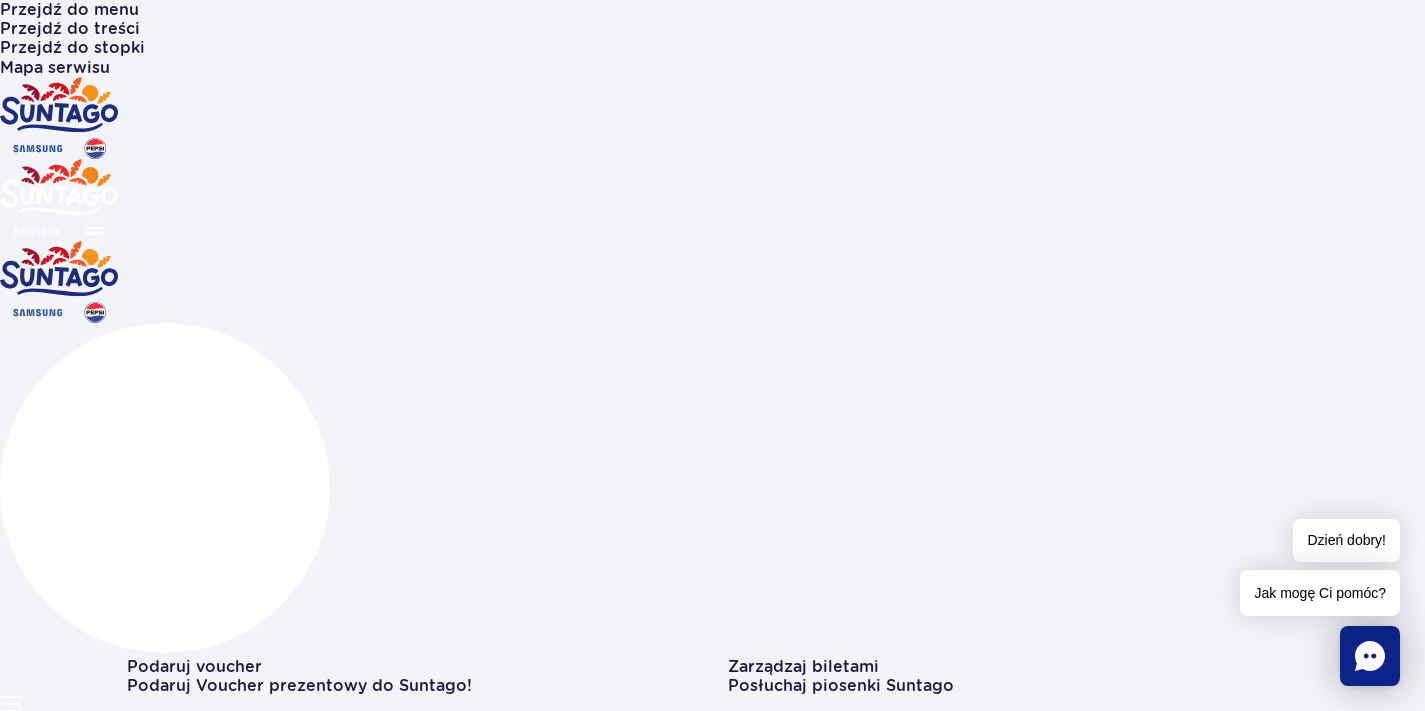 click on "Atrakcje" at bounding box center [34, 1107] 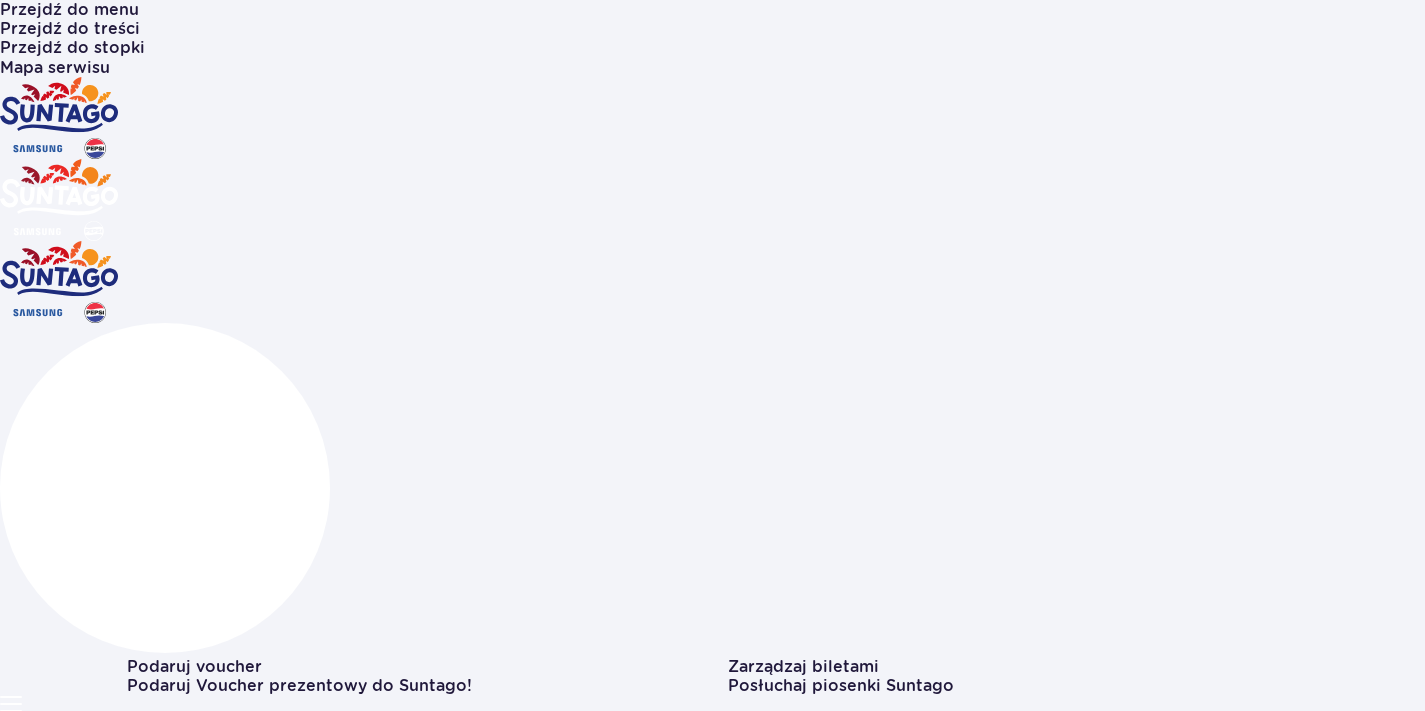 scroll, scrollTop: 0, scrollLeft: 0, axis: both 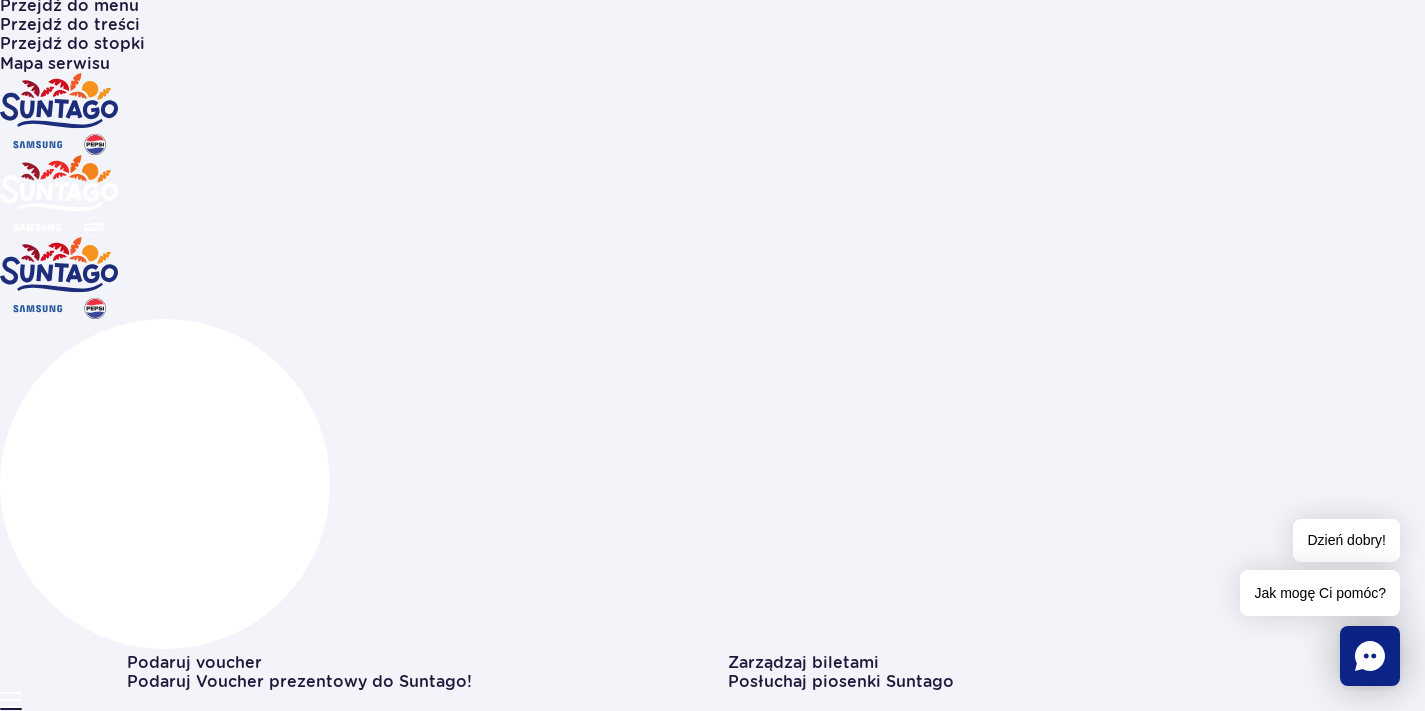 click on "Bilety i oferta" at bounding box center [56, 5946] 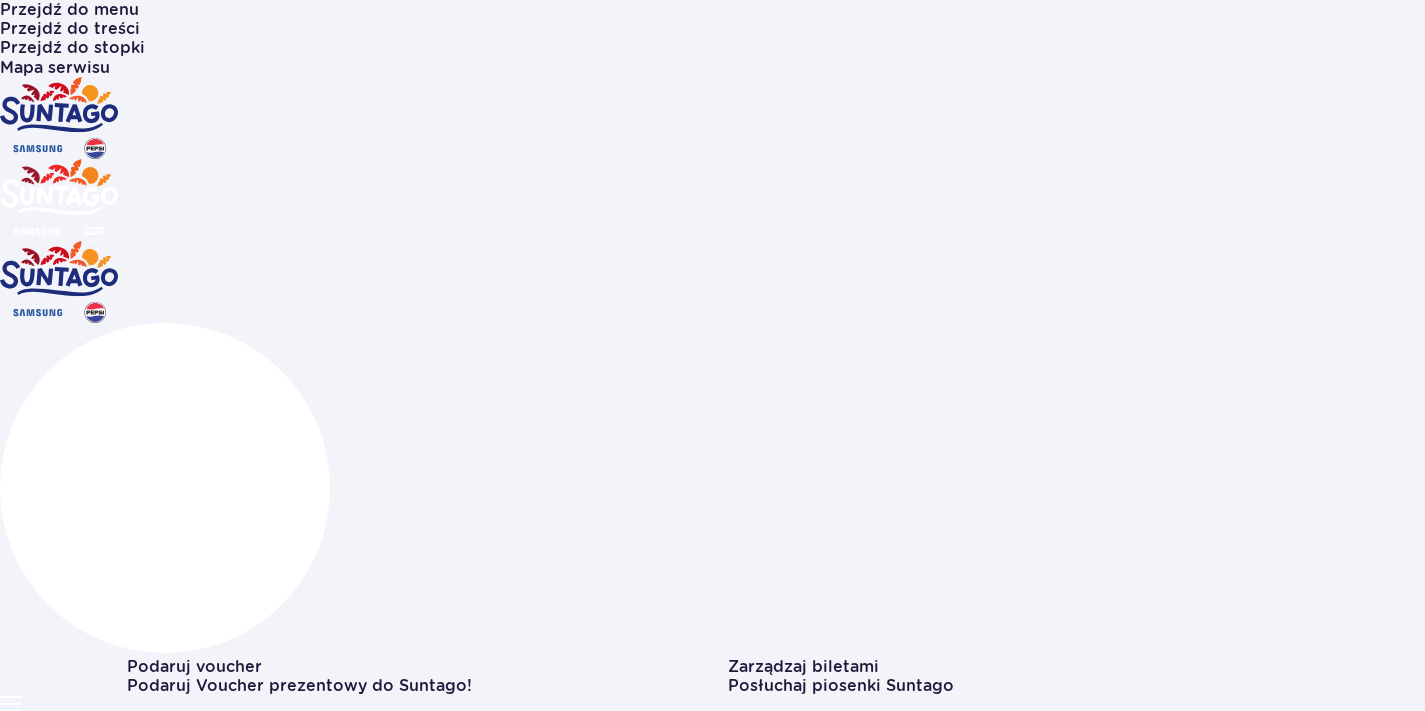 scroll, scrollTop: 0, scrollLeft: 0, axis: both 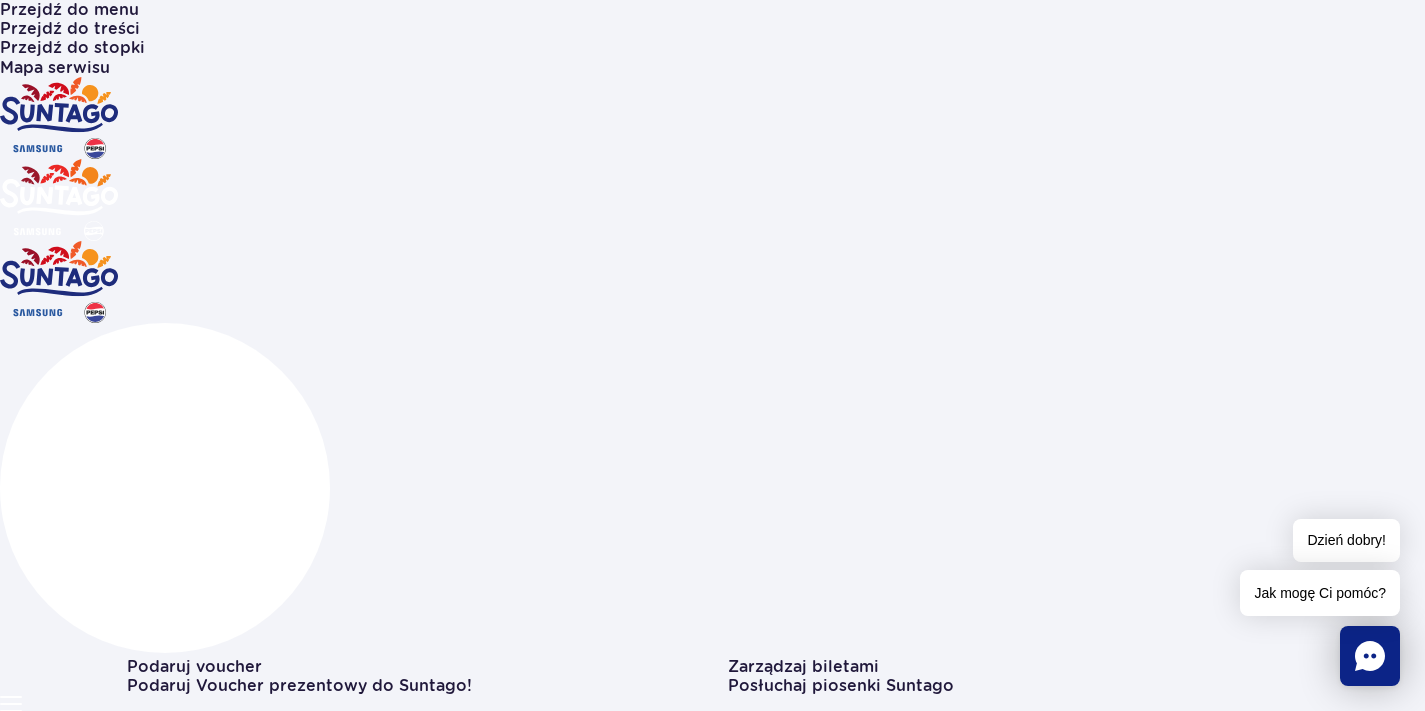click on "Cennik" at bounding box center [712, 6018] 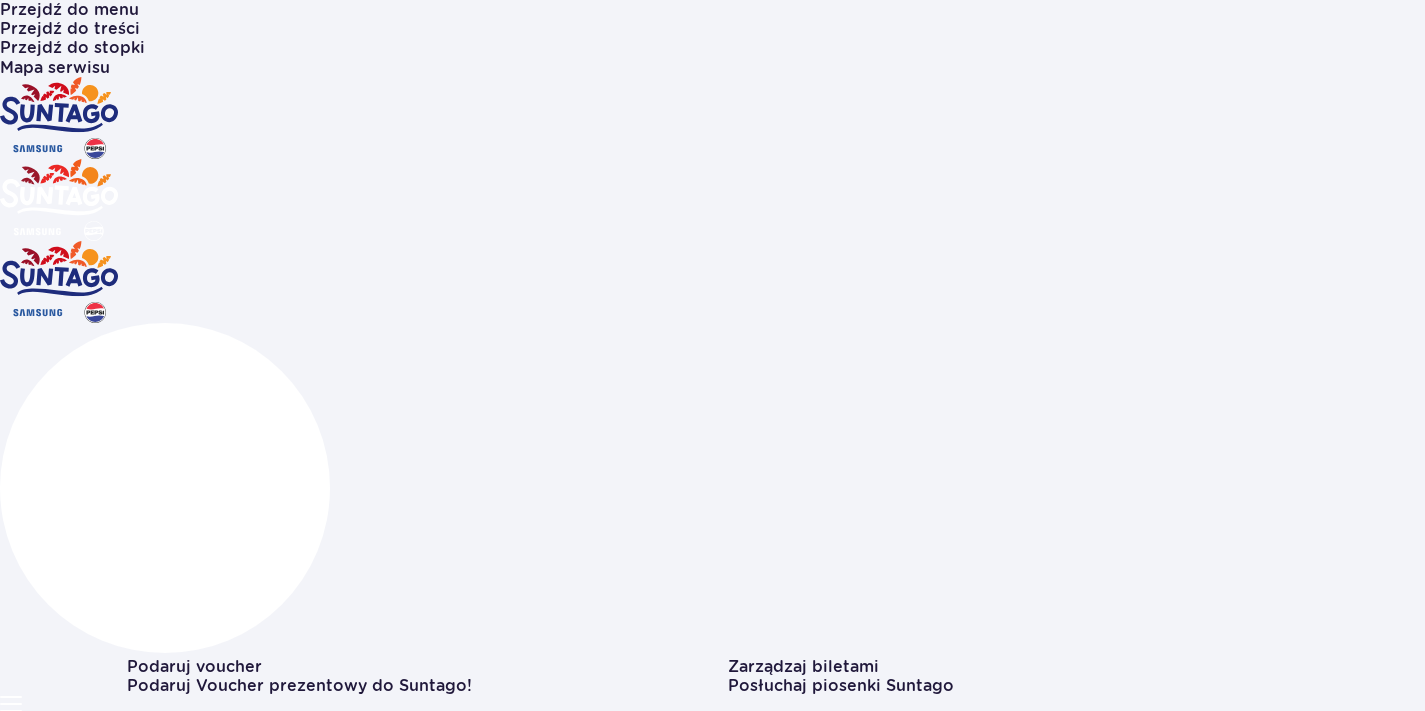 scroll, scrollTop: 20, scrollLeft: 0, axis: vertical 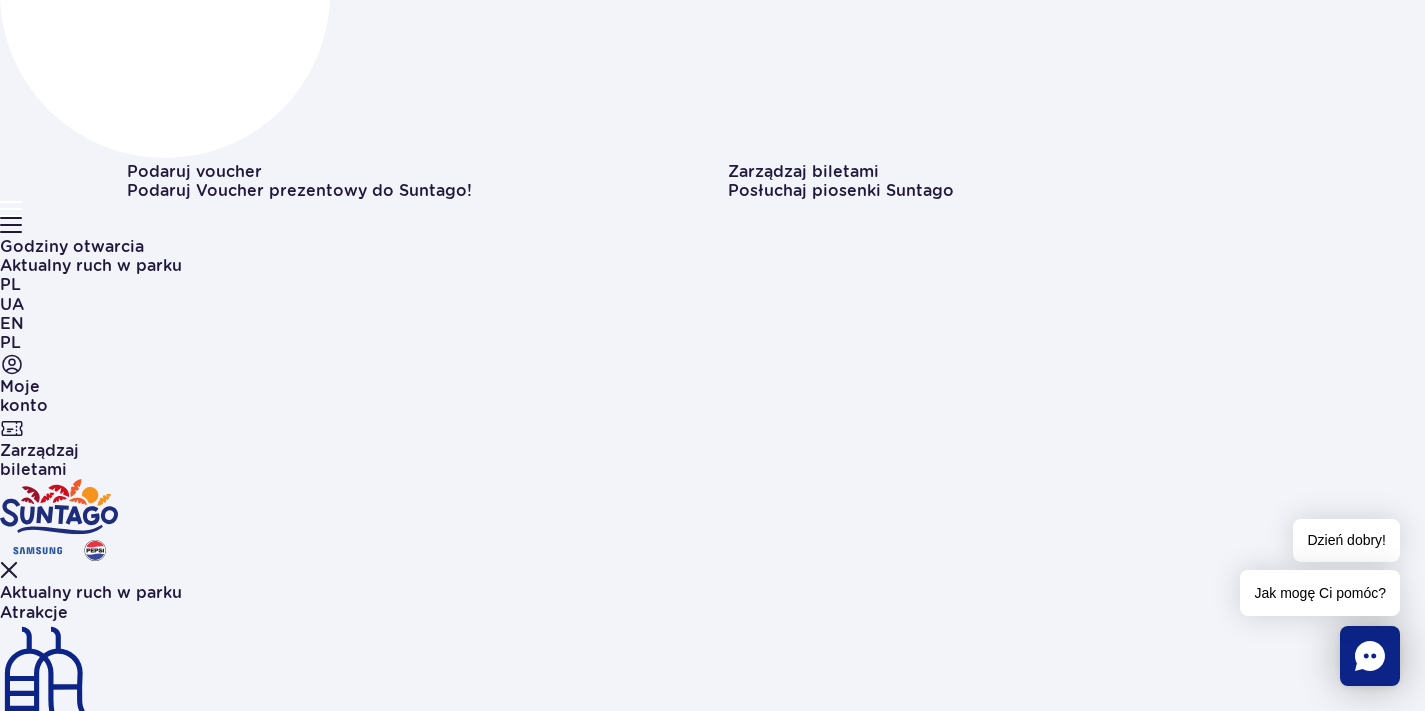 click on "2 strefy  16+
Jamango, Relax" at bounding box center [712, 11807] 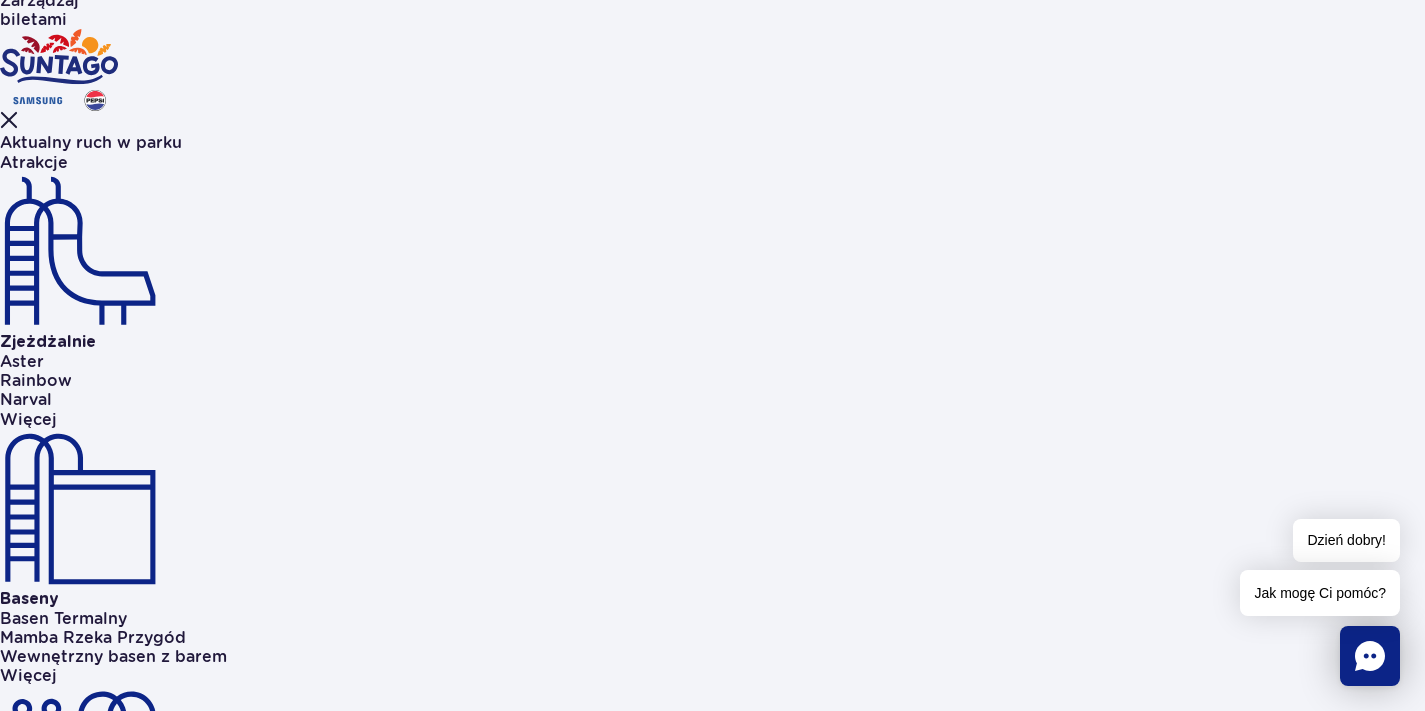 scroll, scrollTop: 1073, scrollLeft: 0, axis: vertical 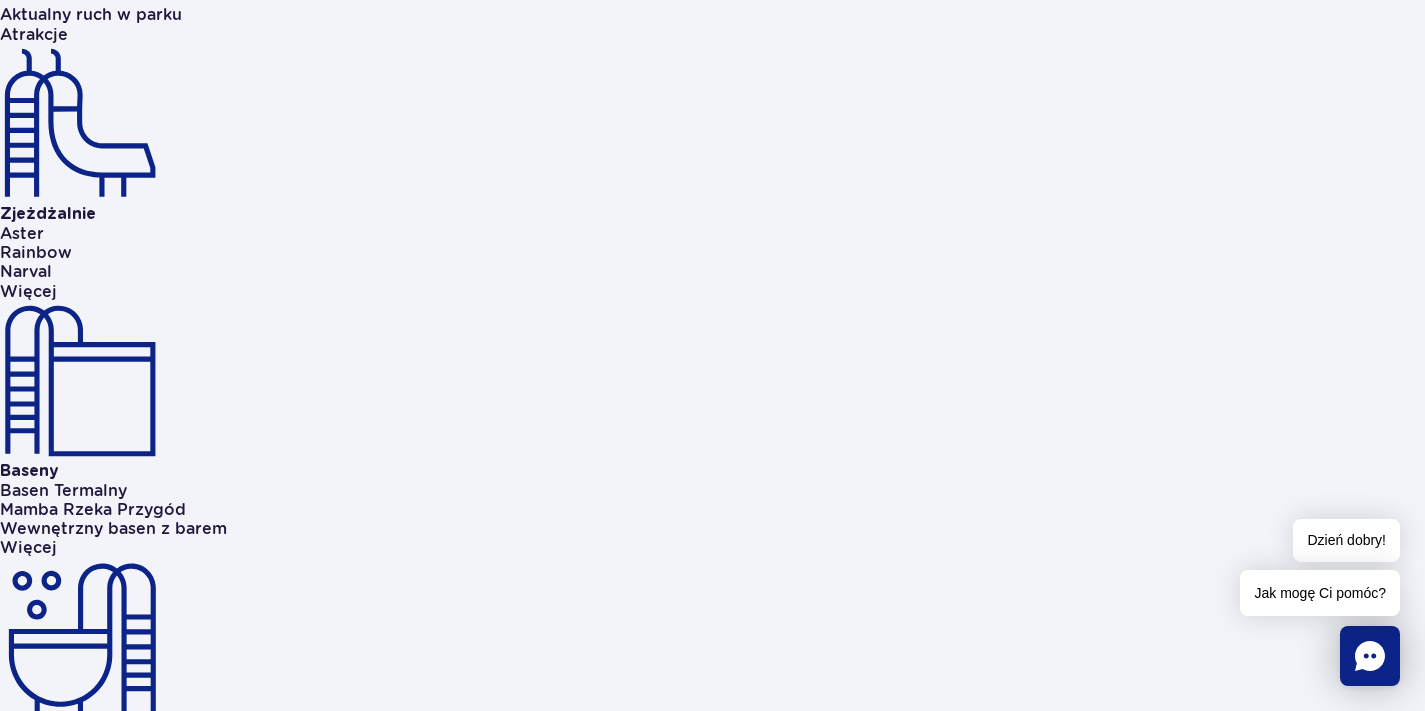 click on "1. Ile kosztuje parking?" at bounding box center (219, 13499) 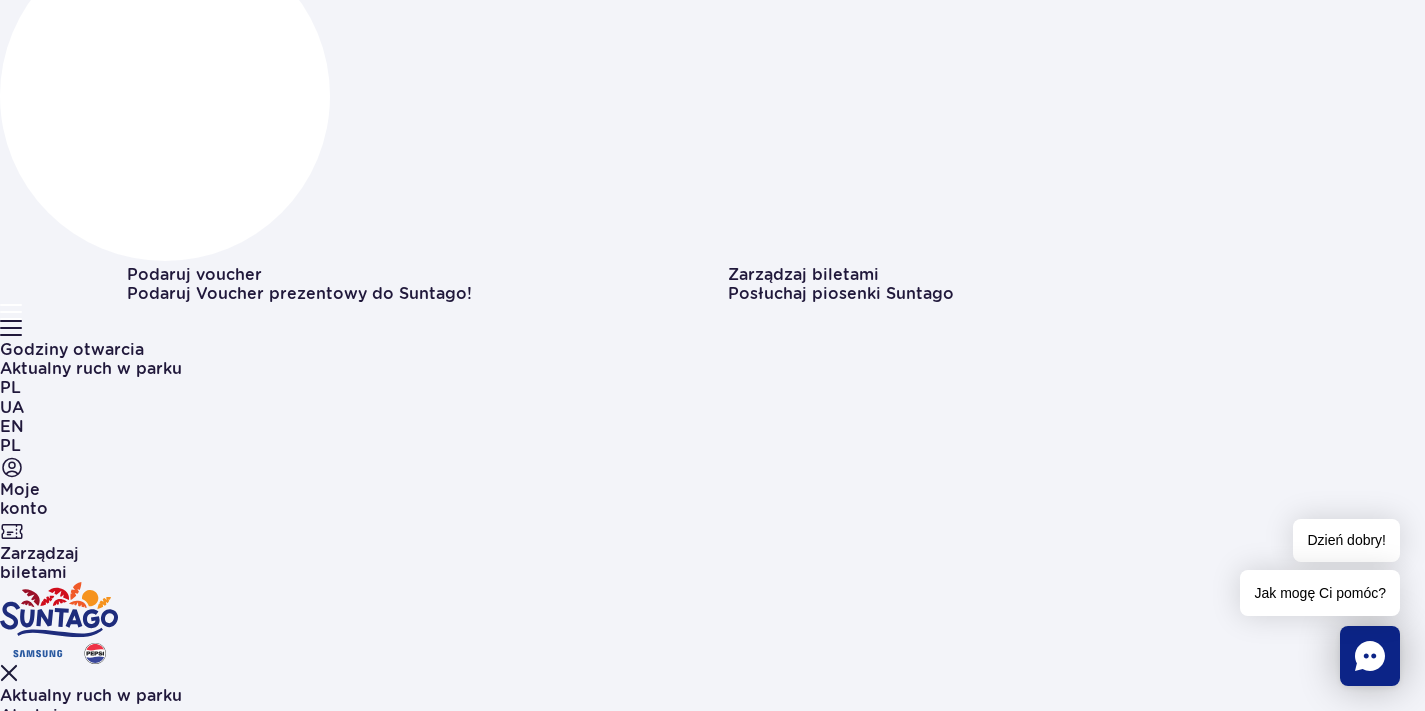 scroll, scrollTop: 237, scrollLeft: 0, axis: vertical 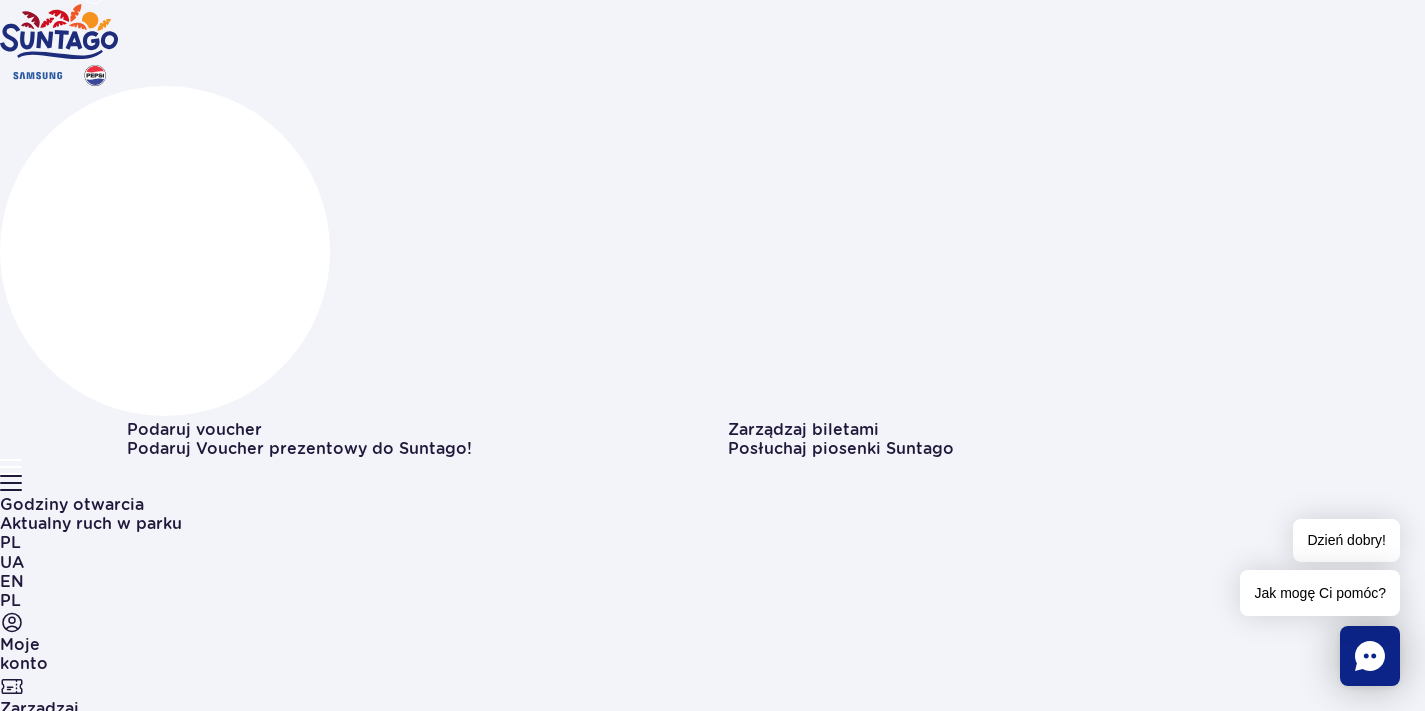 click on "Weekendy i święta" at bounding box center (77, 11191) 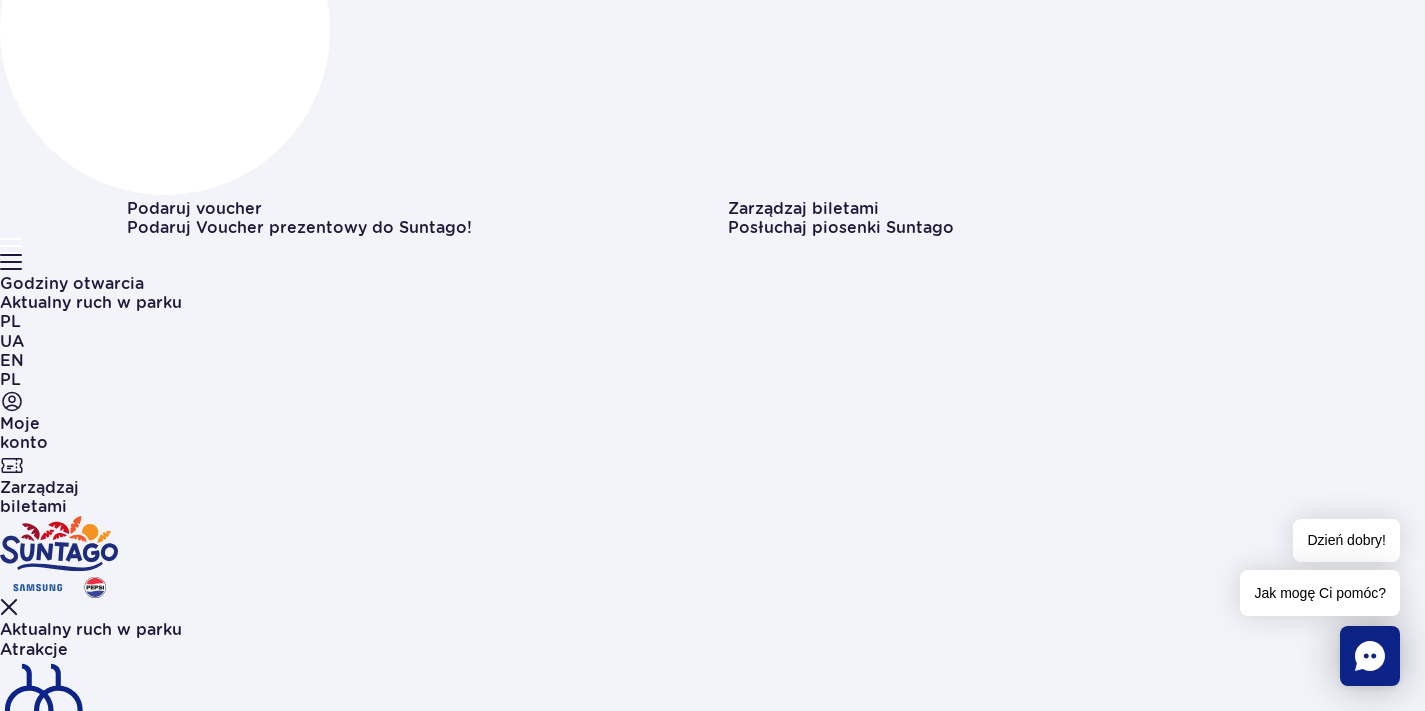 scroll, scrollTop: 478, scrollLeft: 0, axis: vertical 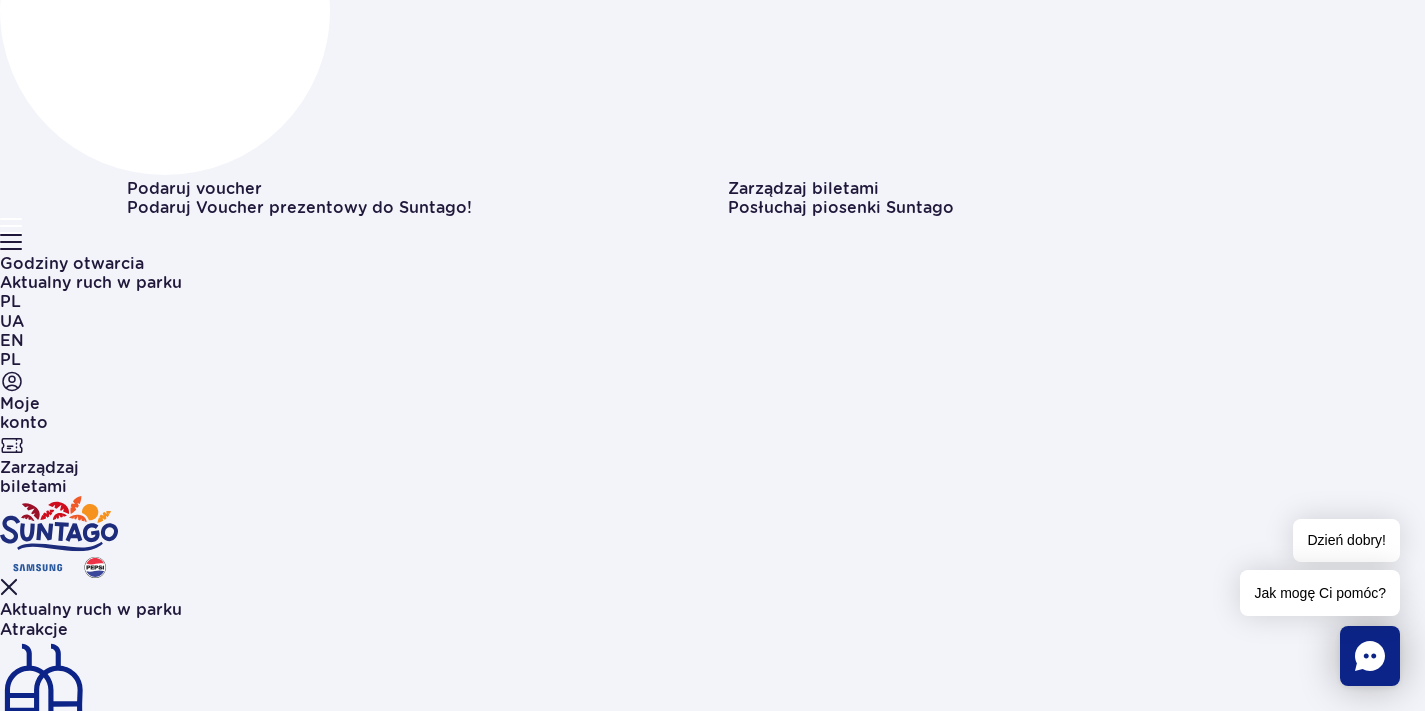 click on "2 strefy  16+
Jamango, Relax" at bounding box center (712, 13352) 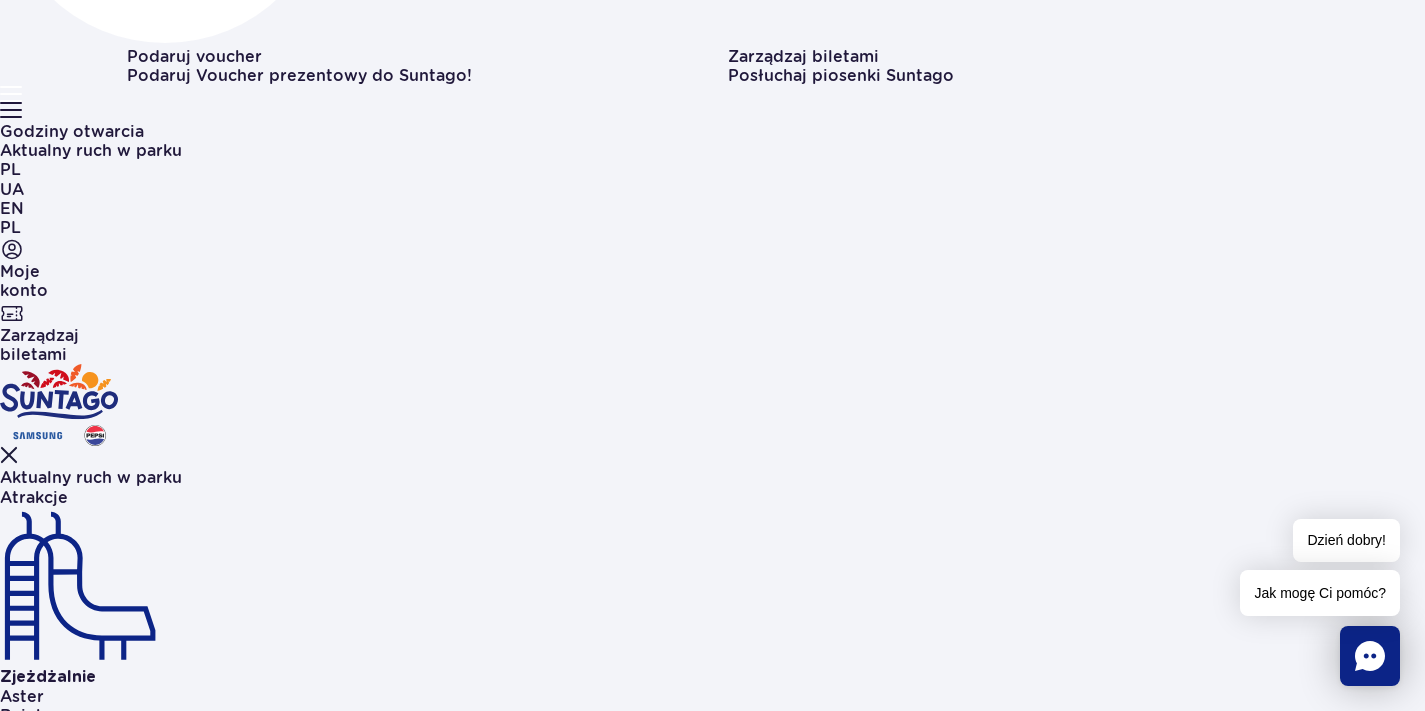 scroll, scrollTop: 690, scrollLeft: 0, axis: vertical 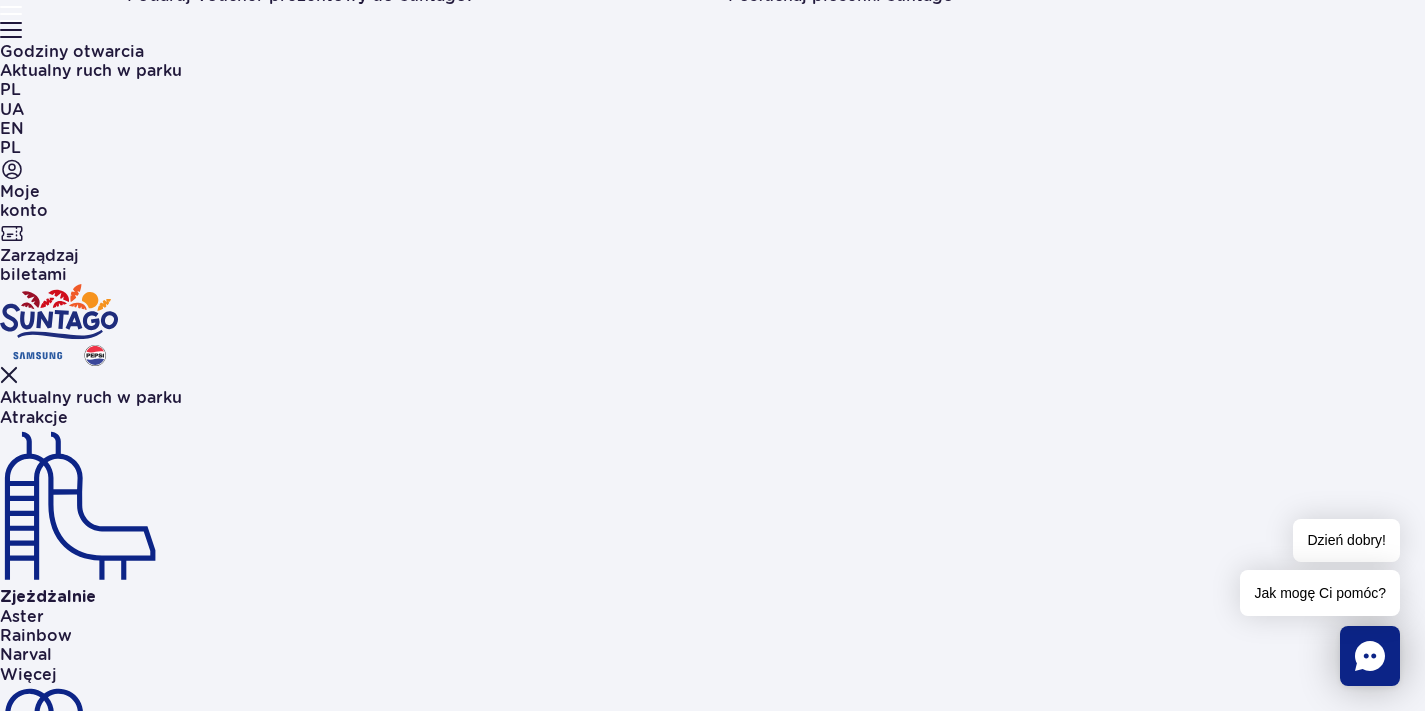 click on "3 strefy  16+
Jamango, Relax, Saunaria" at bounding box center [712, 13491] 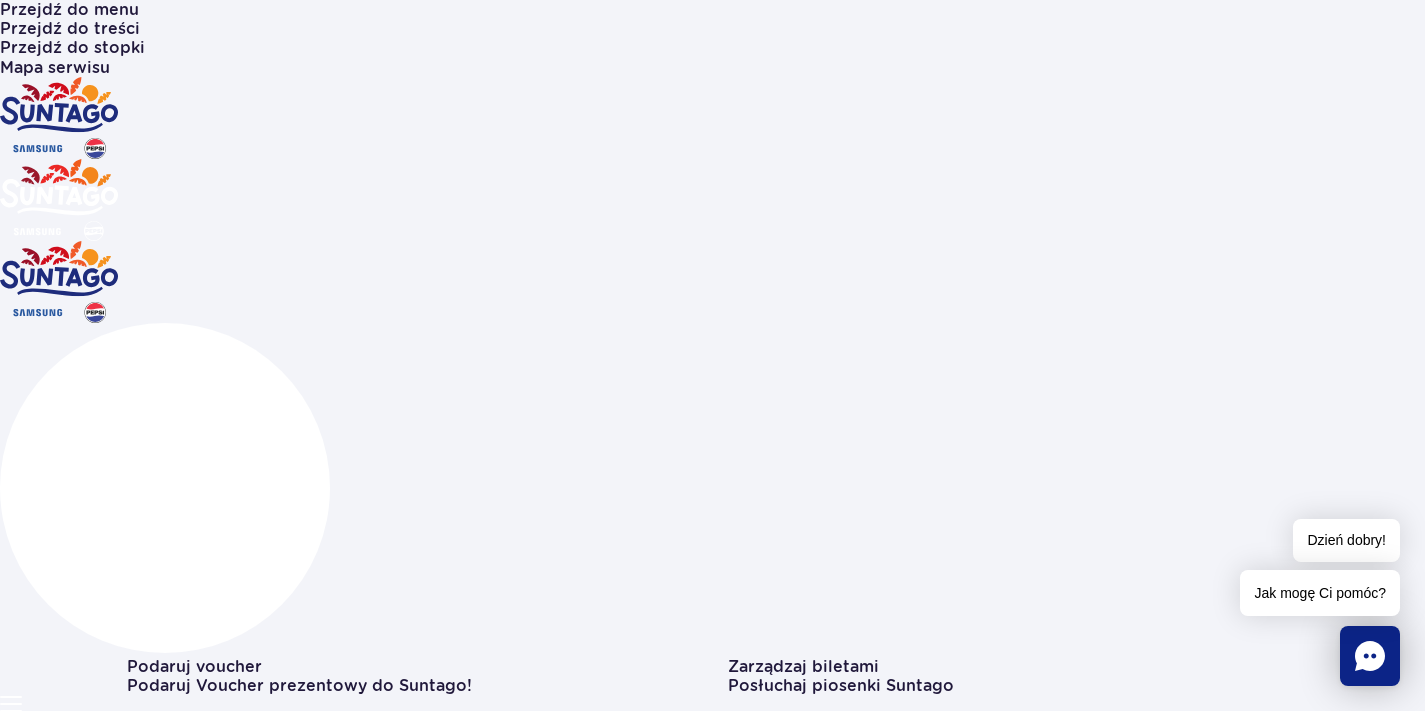 scroll, scrollTop: 0, scrollLeft: 0, axis: both 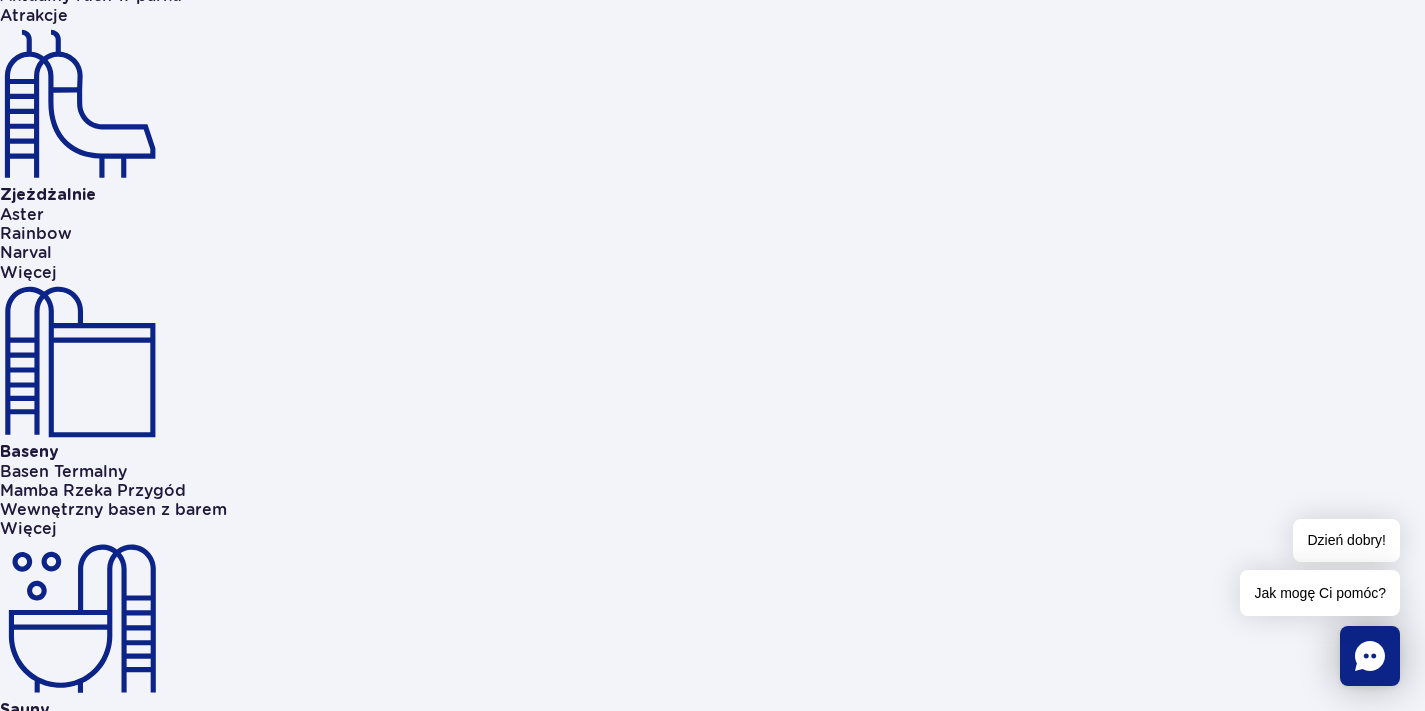 click on "Kup bilety" at bounding box center [169, 14422] 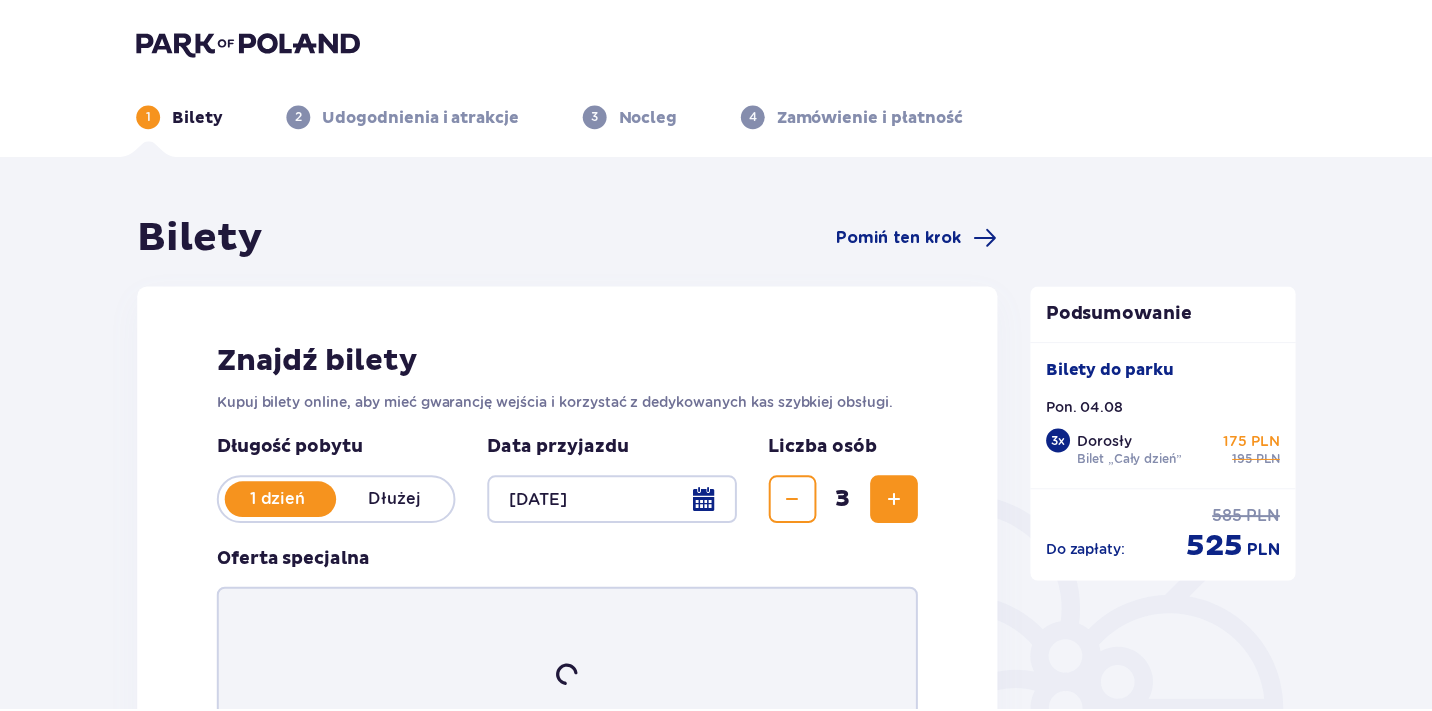 scroll, scrollTop: 0, scrollLeft: 0, axis: both 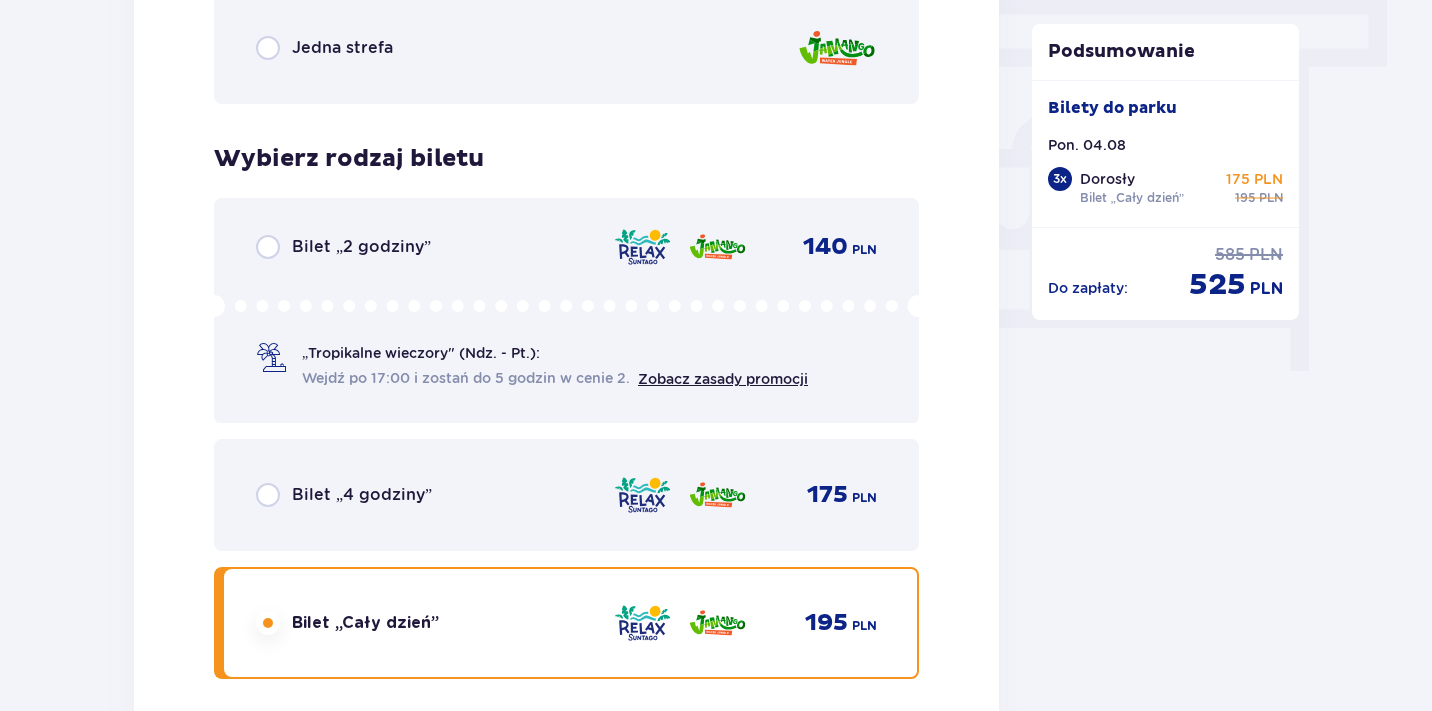 click on "Bilet „2 godziny”" at bounding box center [361, 247] 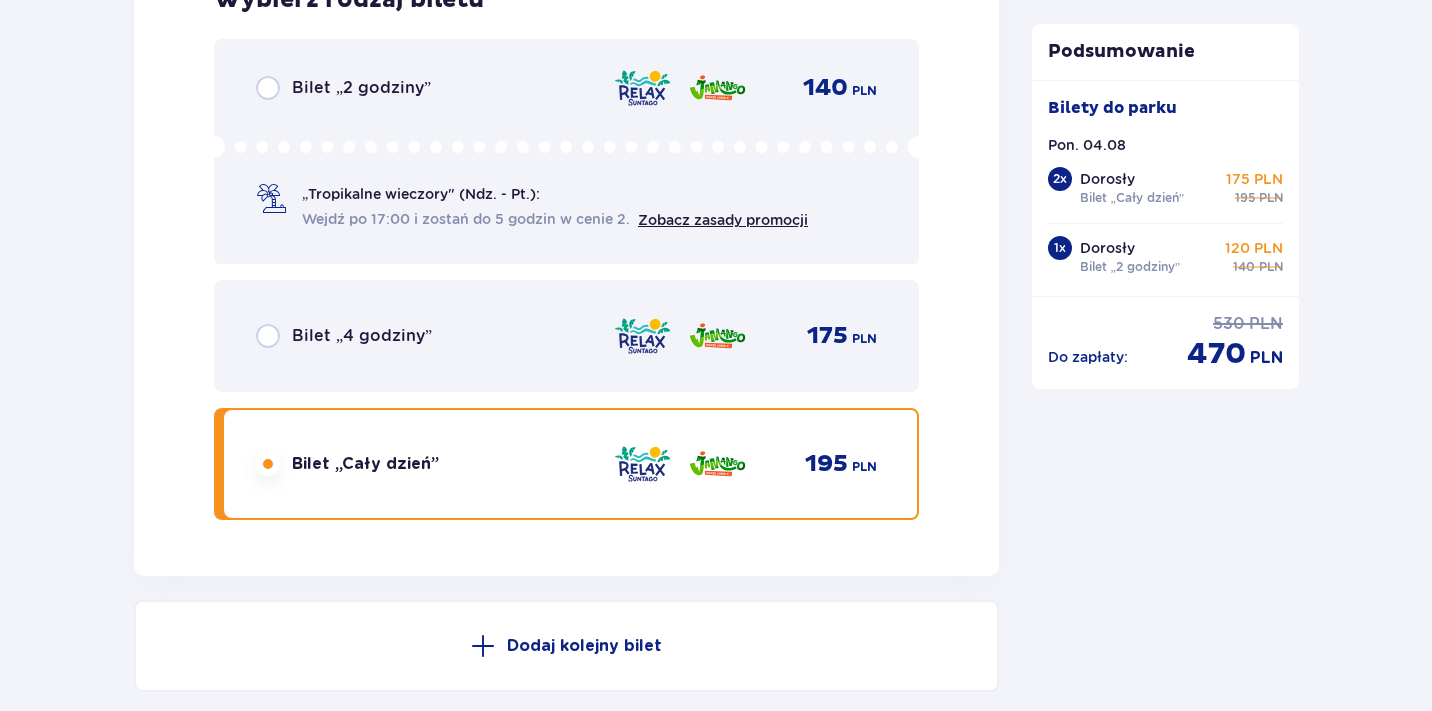 scroll, scrollTop: 5042, scrollLeft: 0, axis: vertical 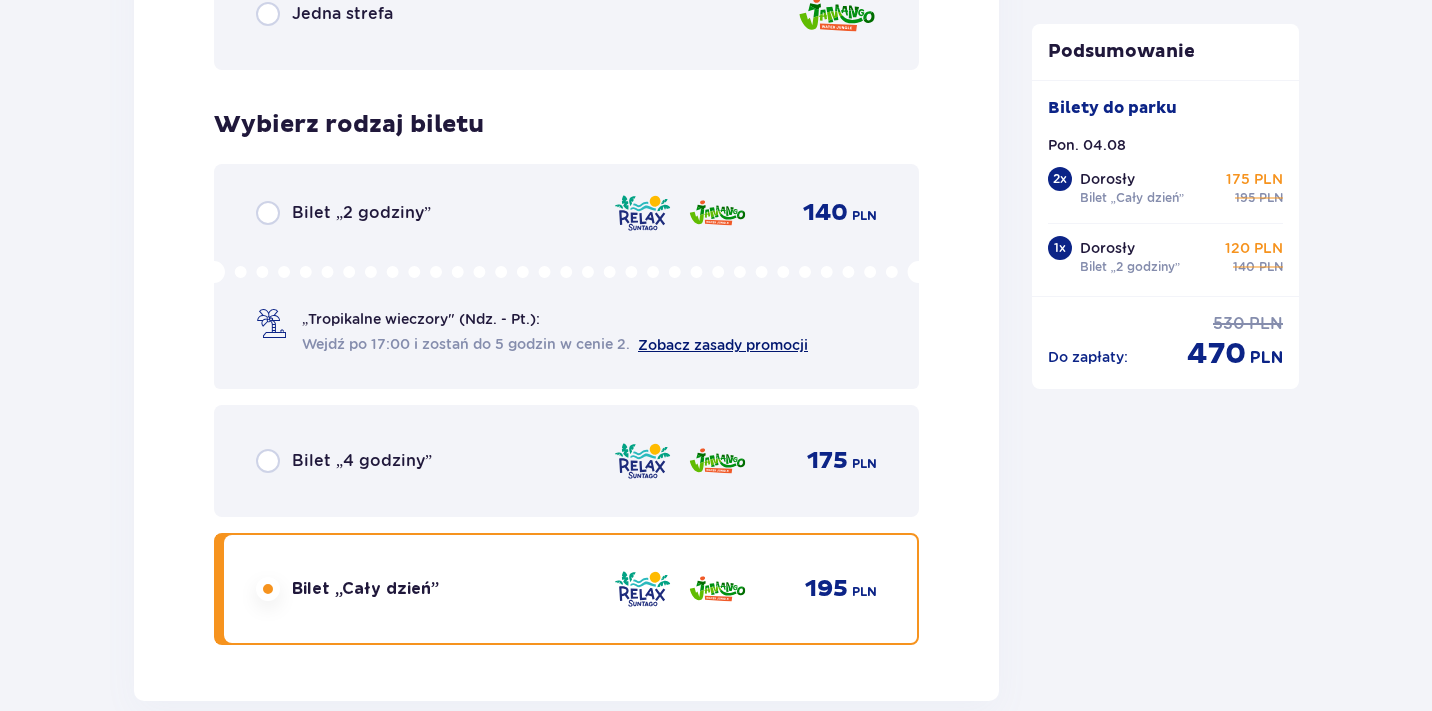 click on "Zobacz zasady promocji" at bounding box center (723, 345) 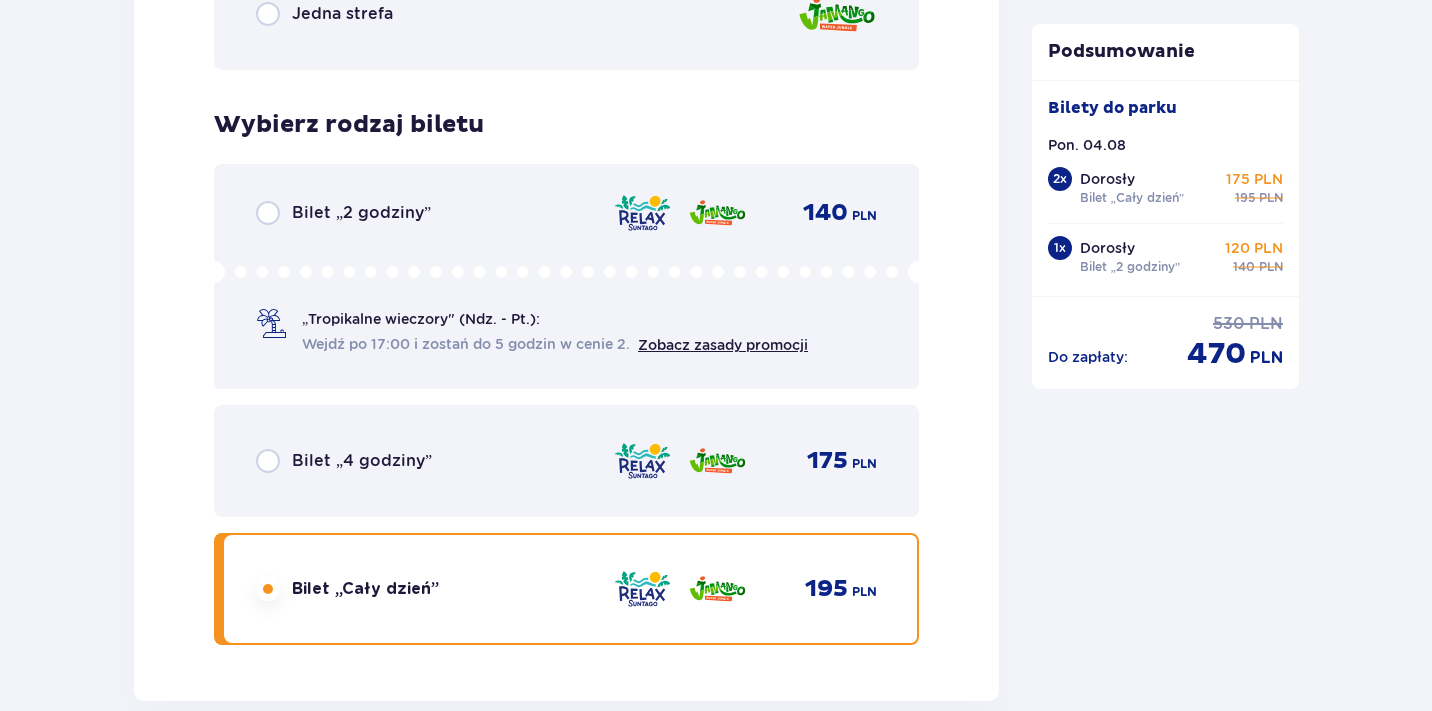 click on "Bilet „2 godziny”" at bounding box center (361, 213) 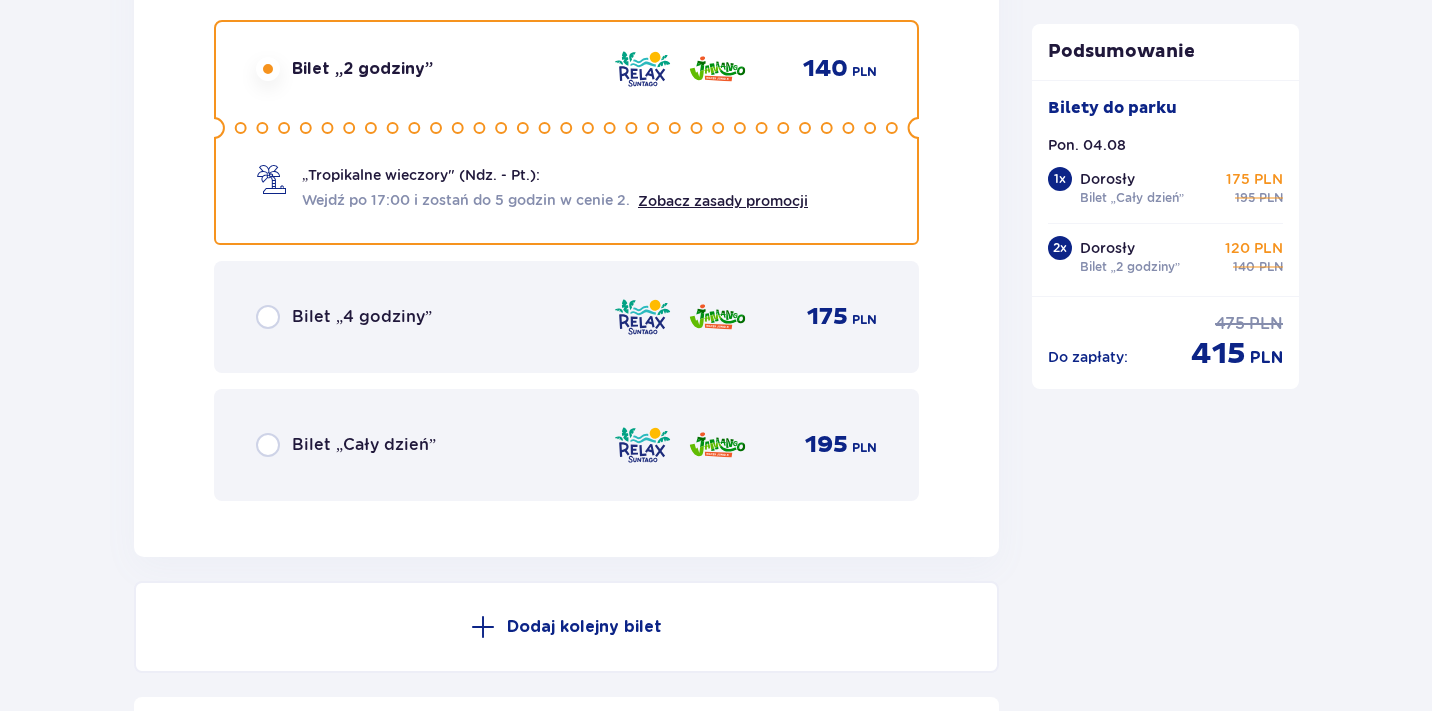 scroll, scrollTop: 5161, scrollLeft: 0, axis: vertical 